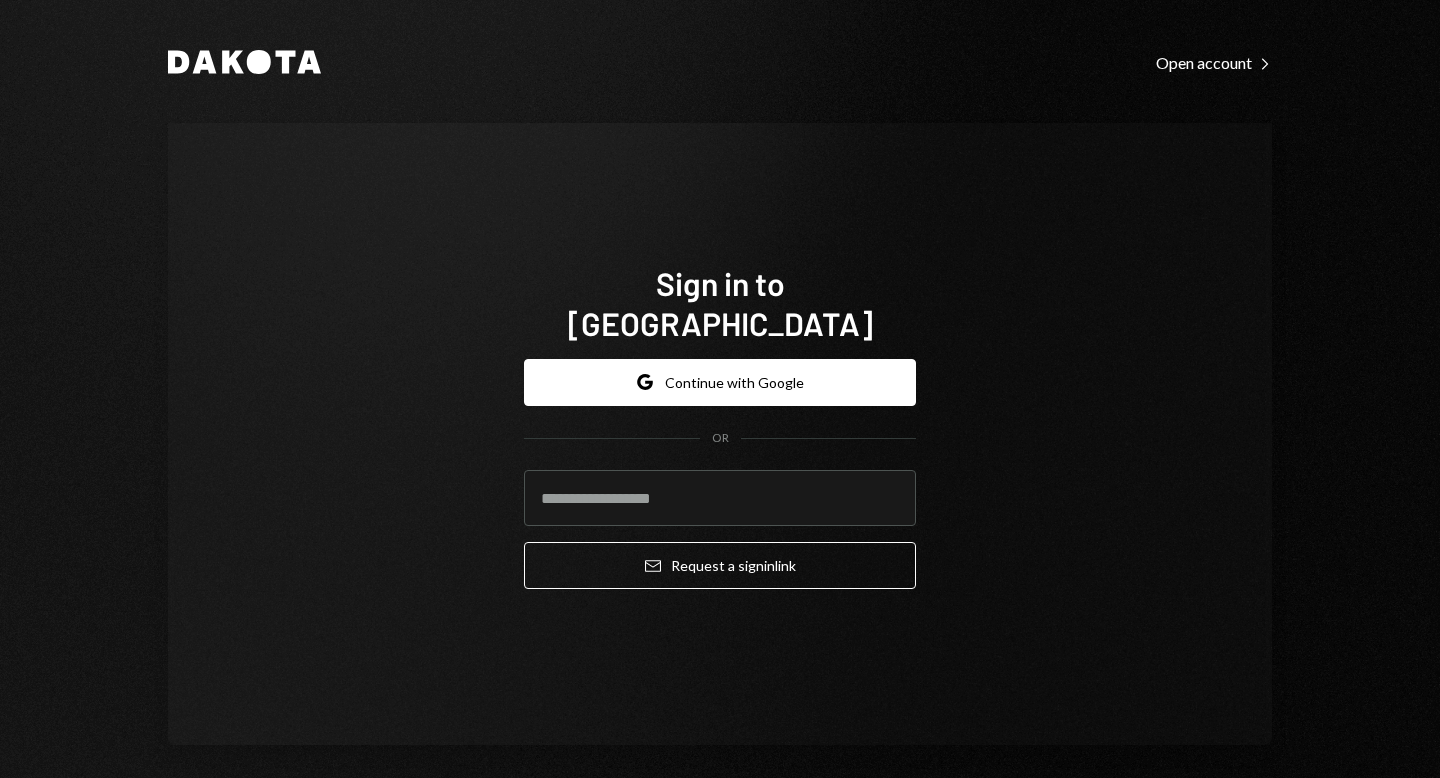 scroll, scrollTop: 0, scrollLeft: 0, axis: both 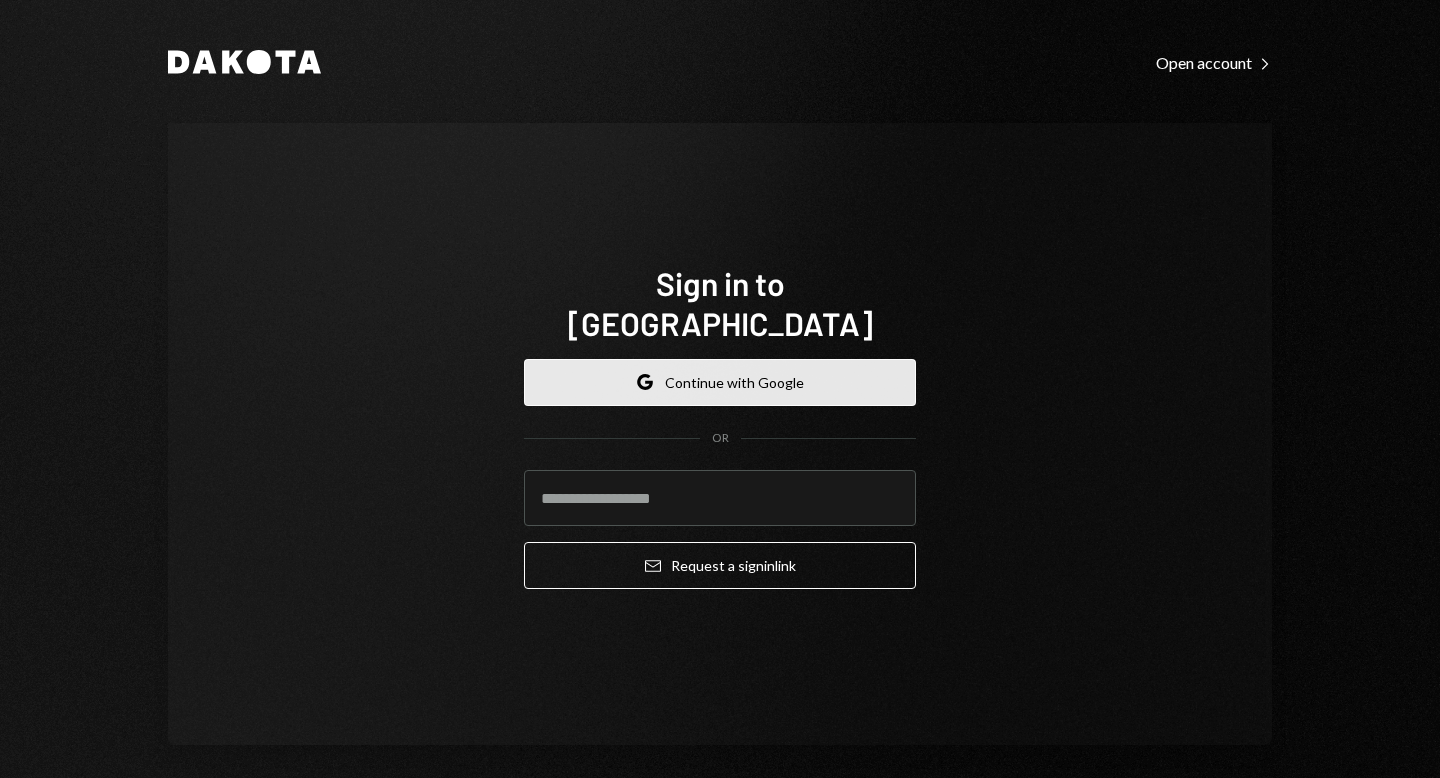 click on "Google  Continue with Google" at bounding box center [720, 382] 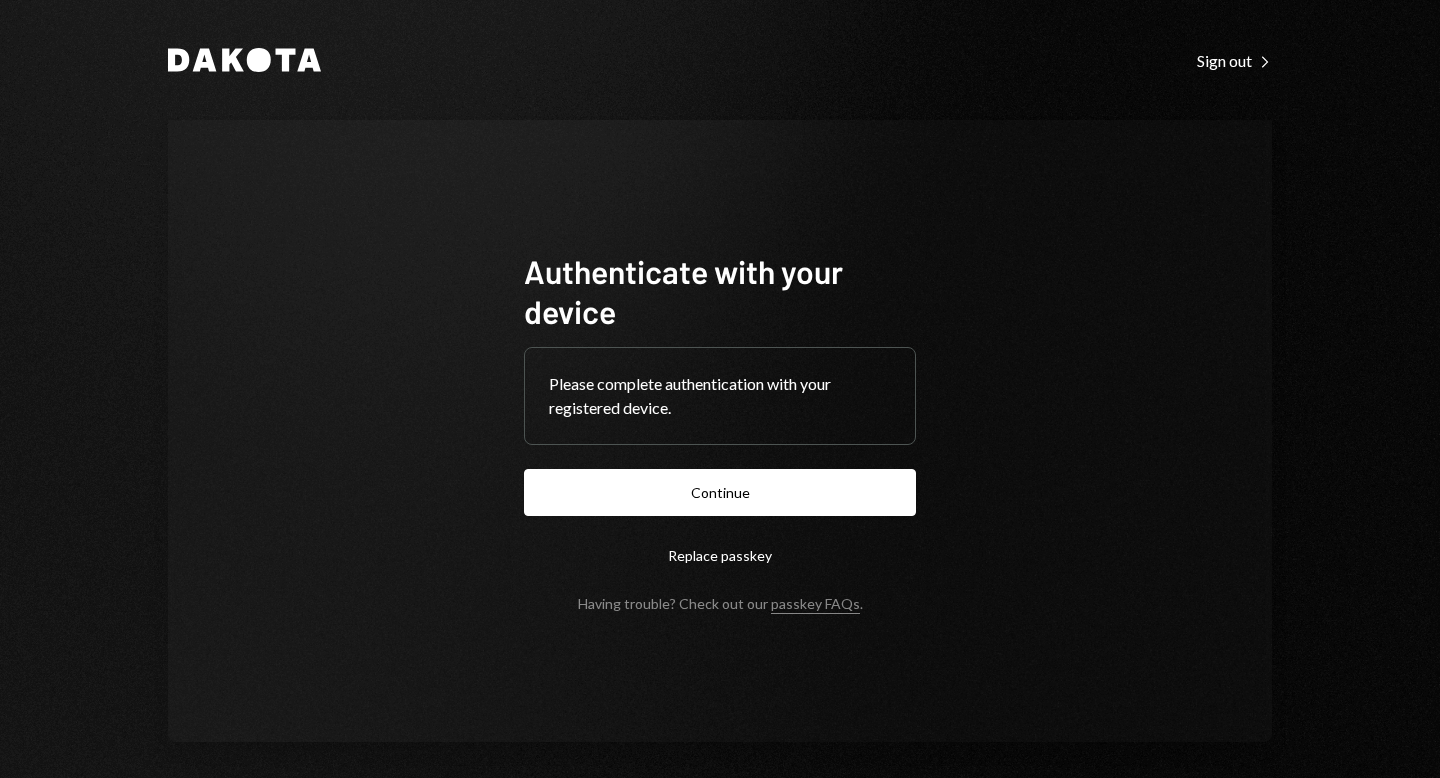 scroll, scrollTop: 0, scrollLeft: 0, axis: both 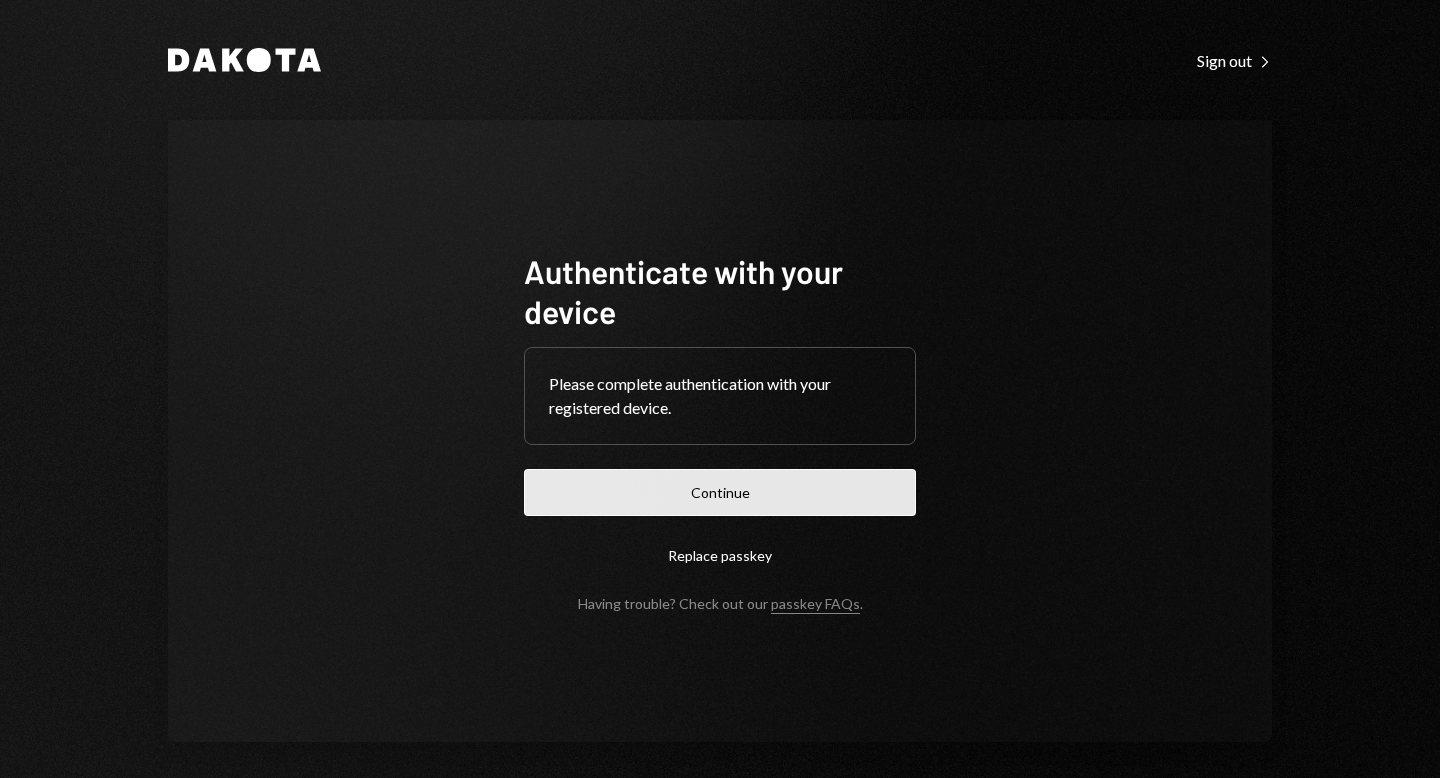click on "Continue" at bounding box center (720, 492) 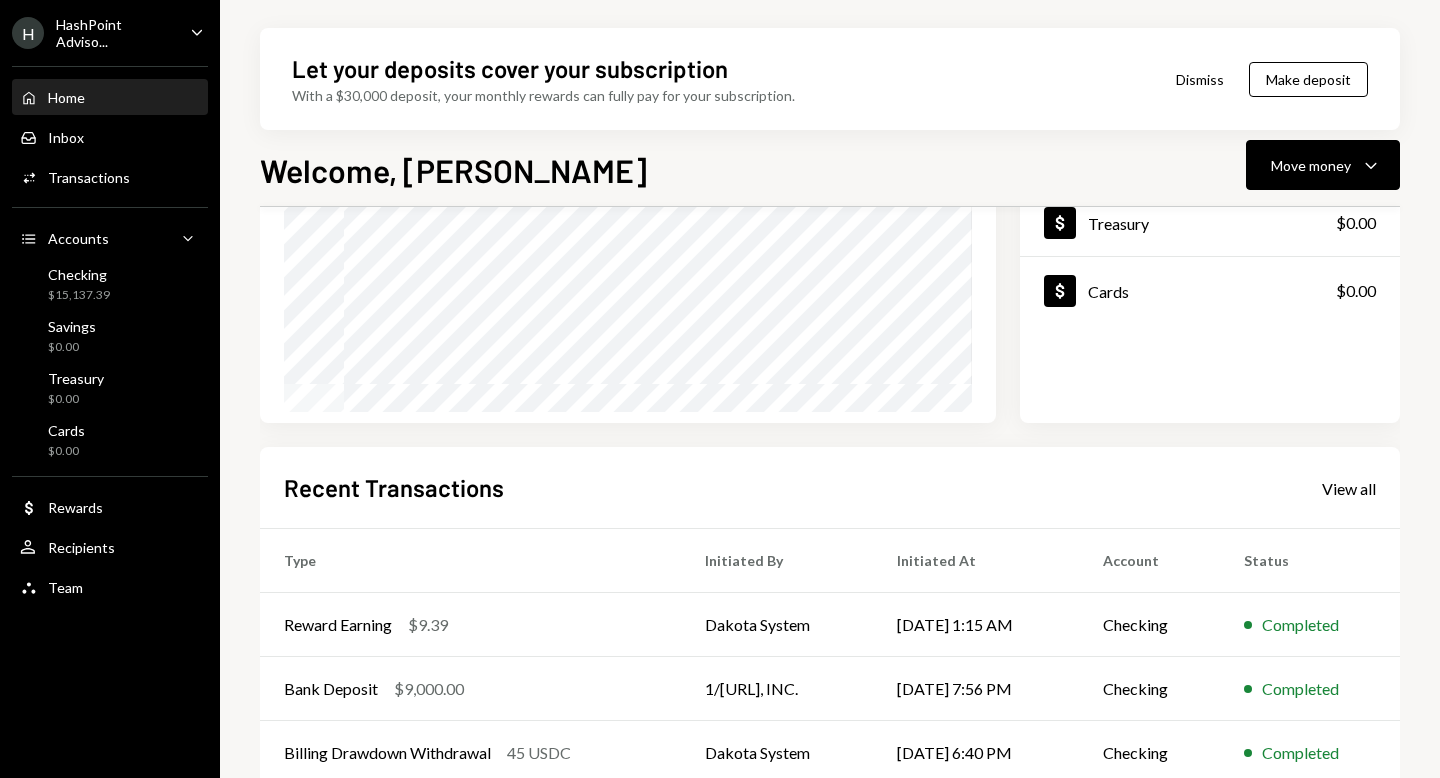 scroll, scrollTop: 0, scrollLeft: 0, axis: both 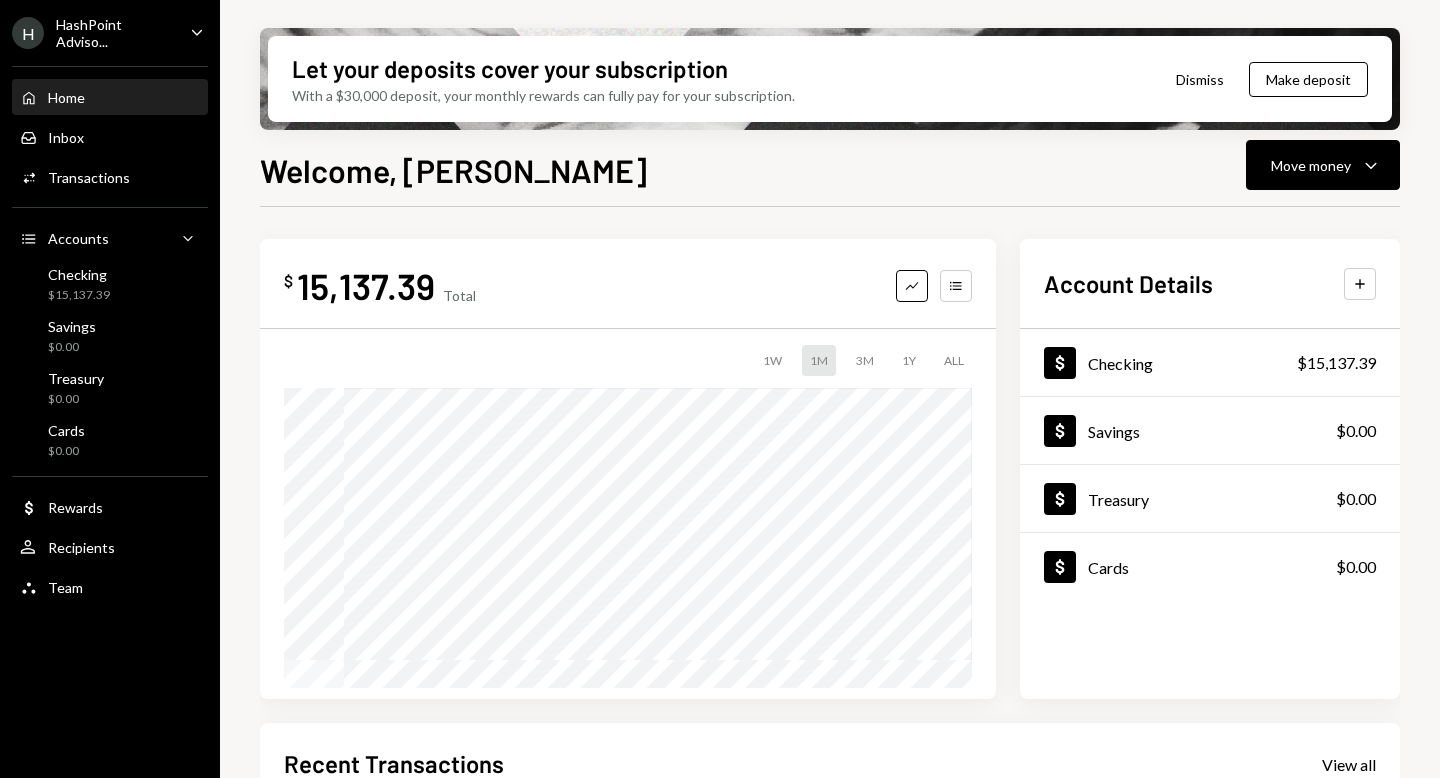 click on "H HashPoint Adviso... Caret Down" at bounding box center (110, 33) 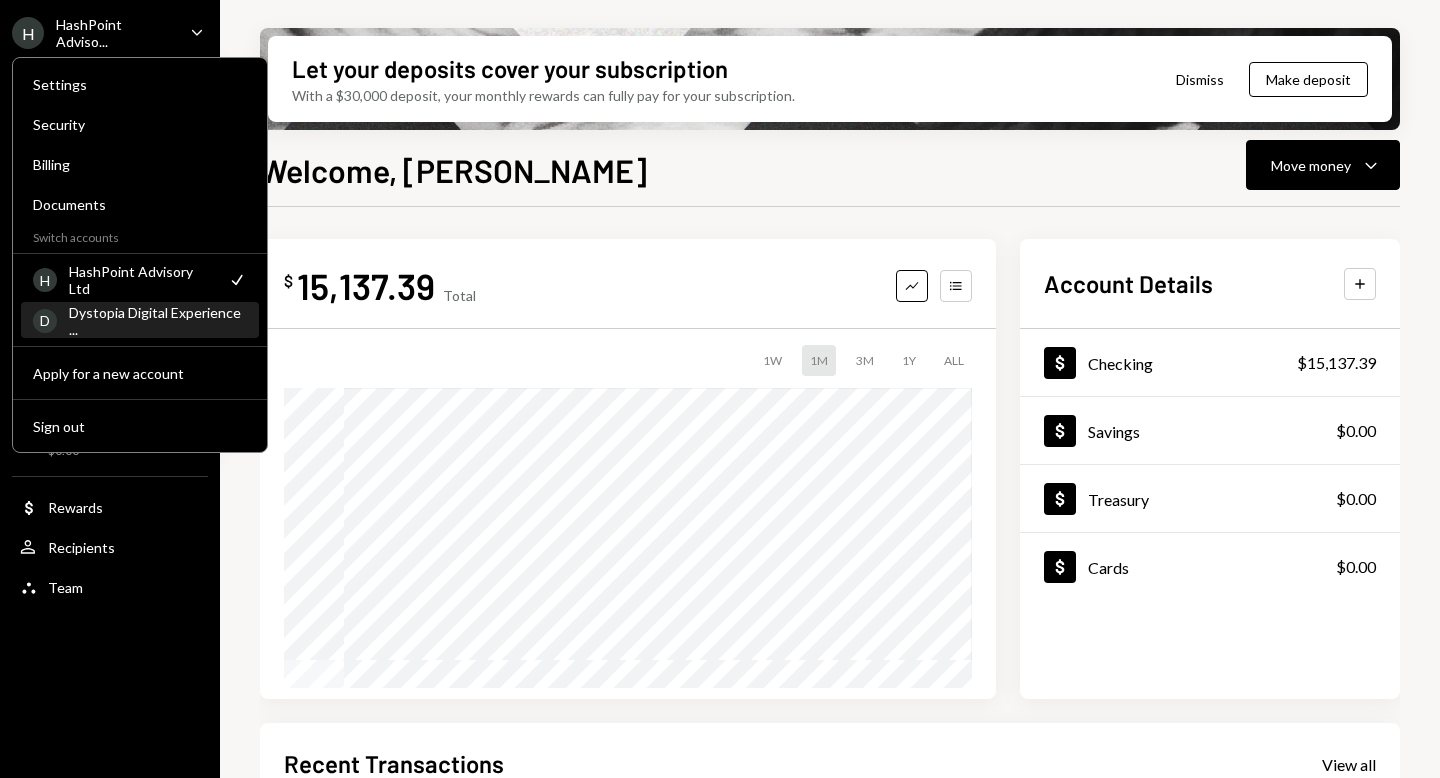 click on "Dystopia Digital Experience ..." at bounding box center [158, 321] 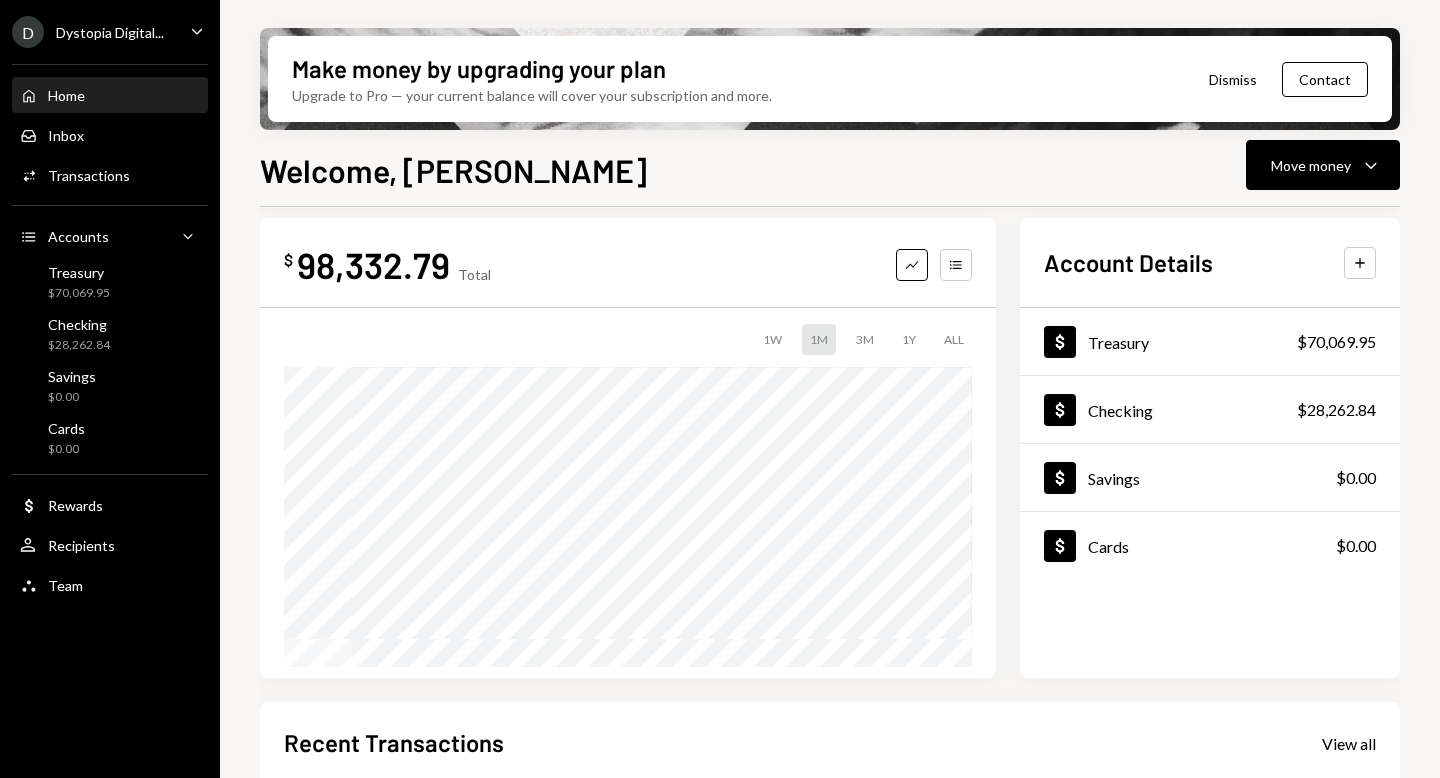 scroll, scrollTop: 0, scrollLeft: 0, axis: both 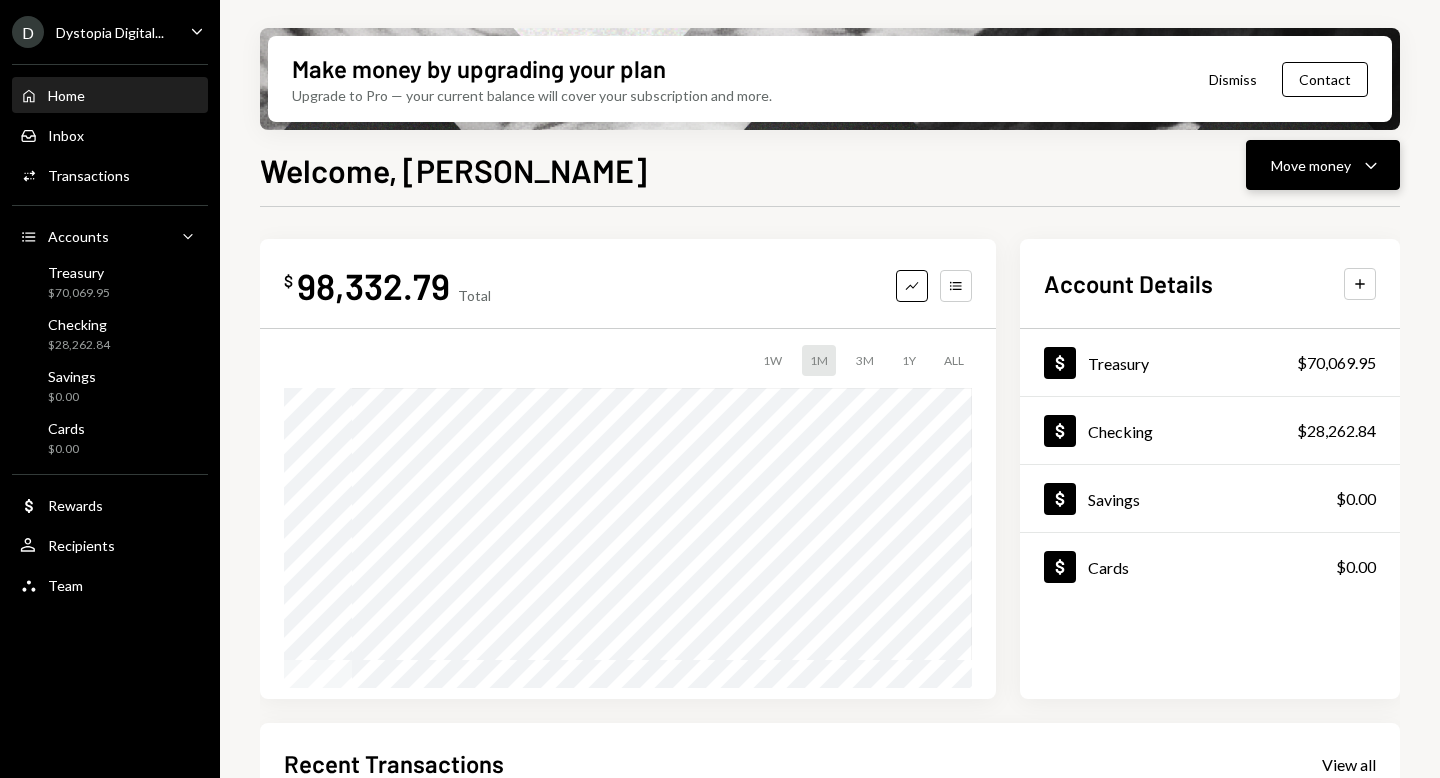 click on "Move money" at bounding box center (1311, 165) 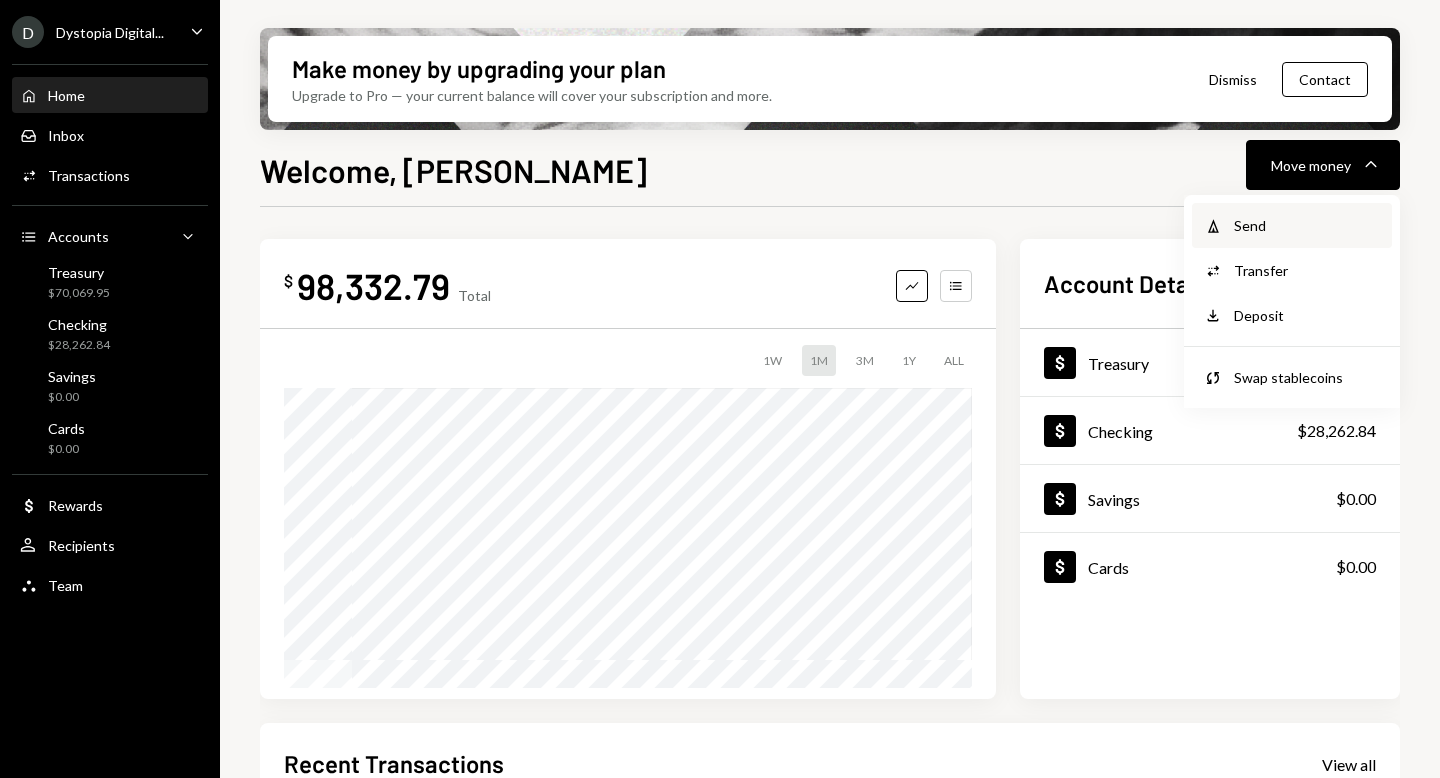 click on "Send" at bounding box center [1307, 225] 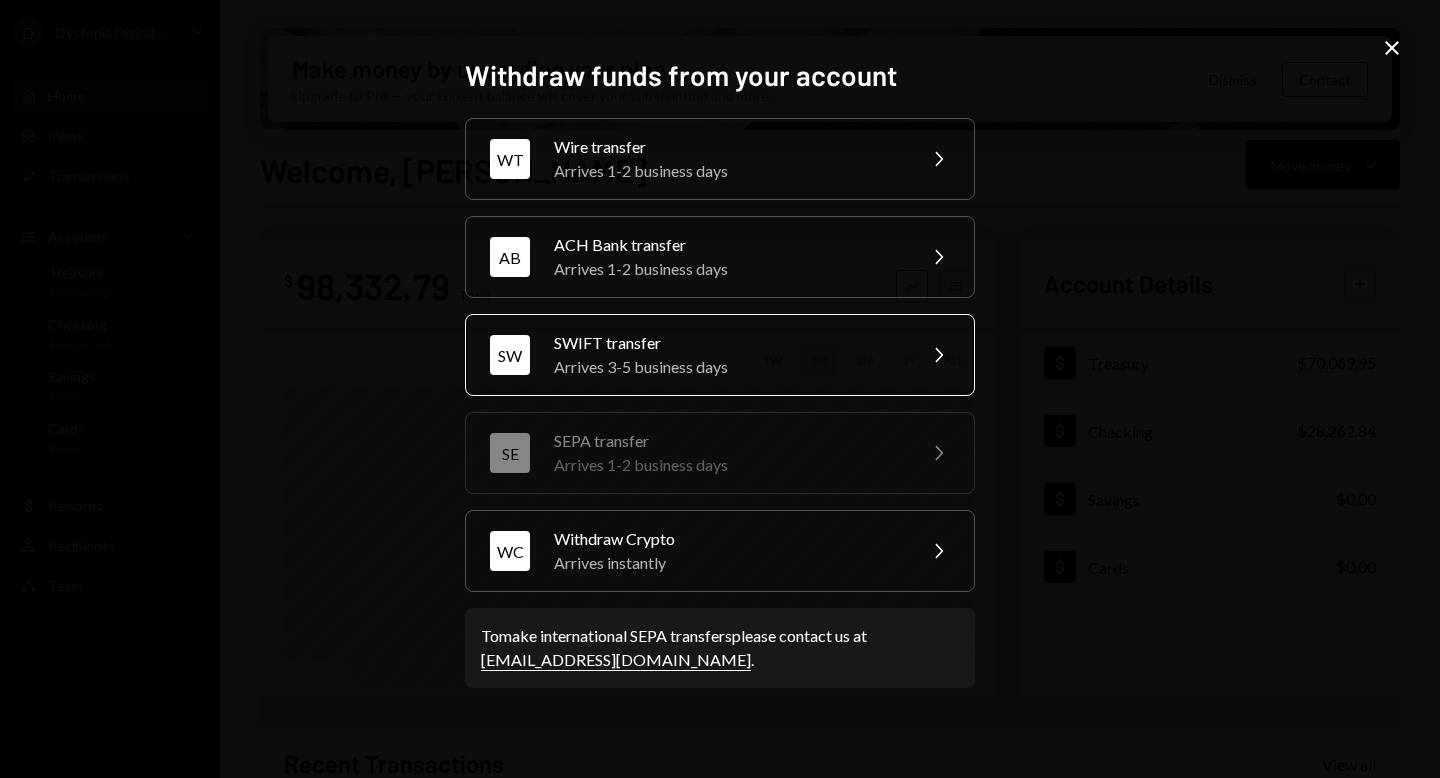 click on "[PERSON_NAME] transfer Arrives 3-5 business days Chevron Right" at bounding box center (720, 355) 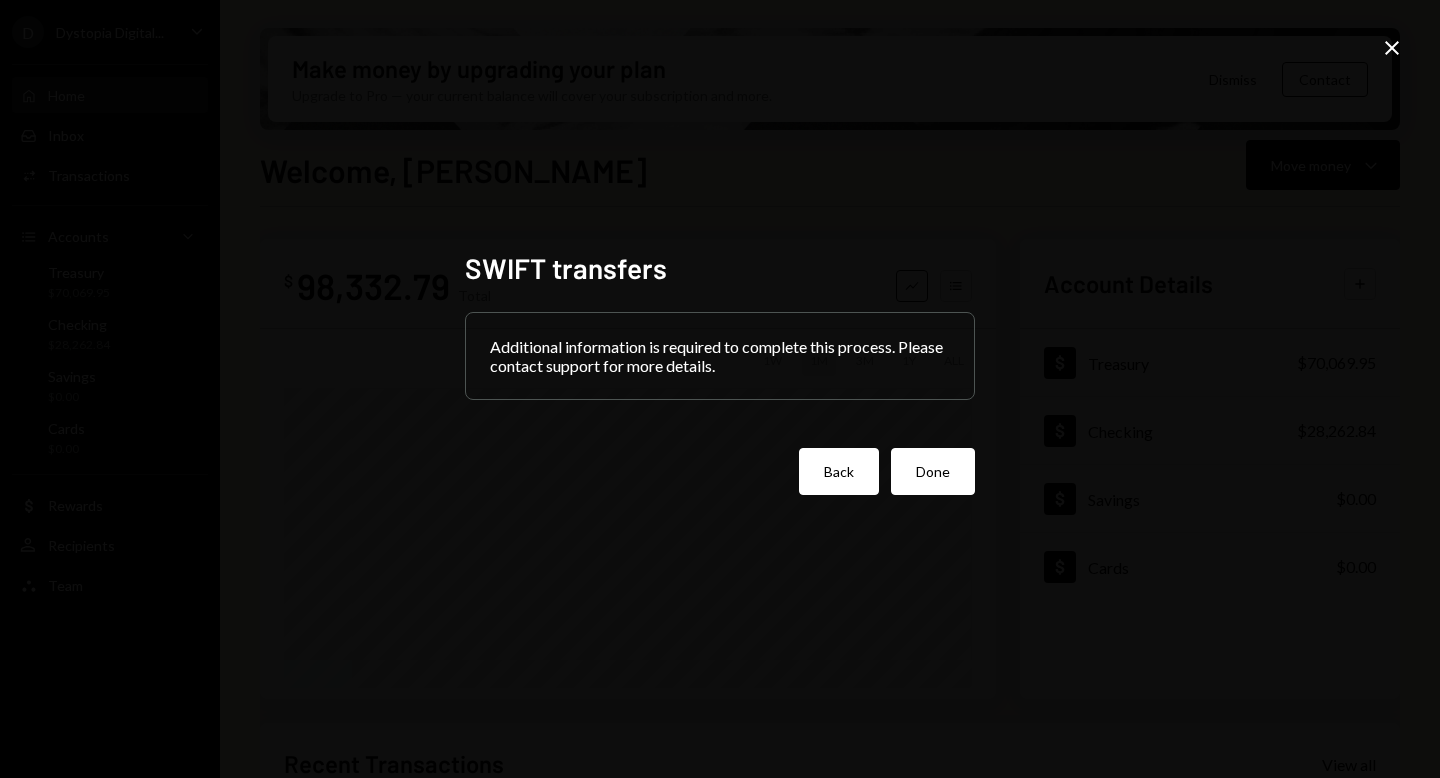 click on "Back" at bounding box center [839, 471] 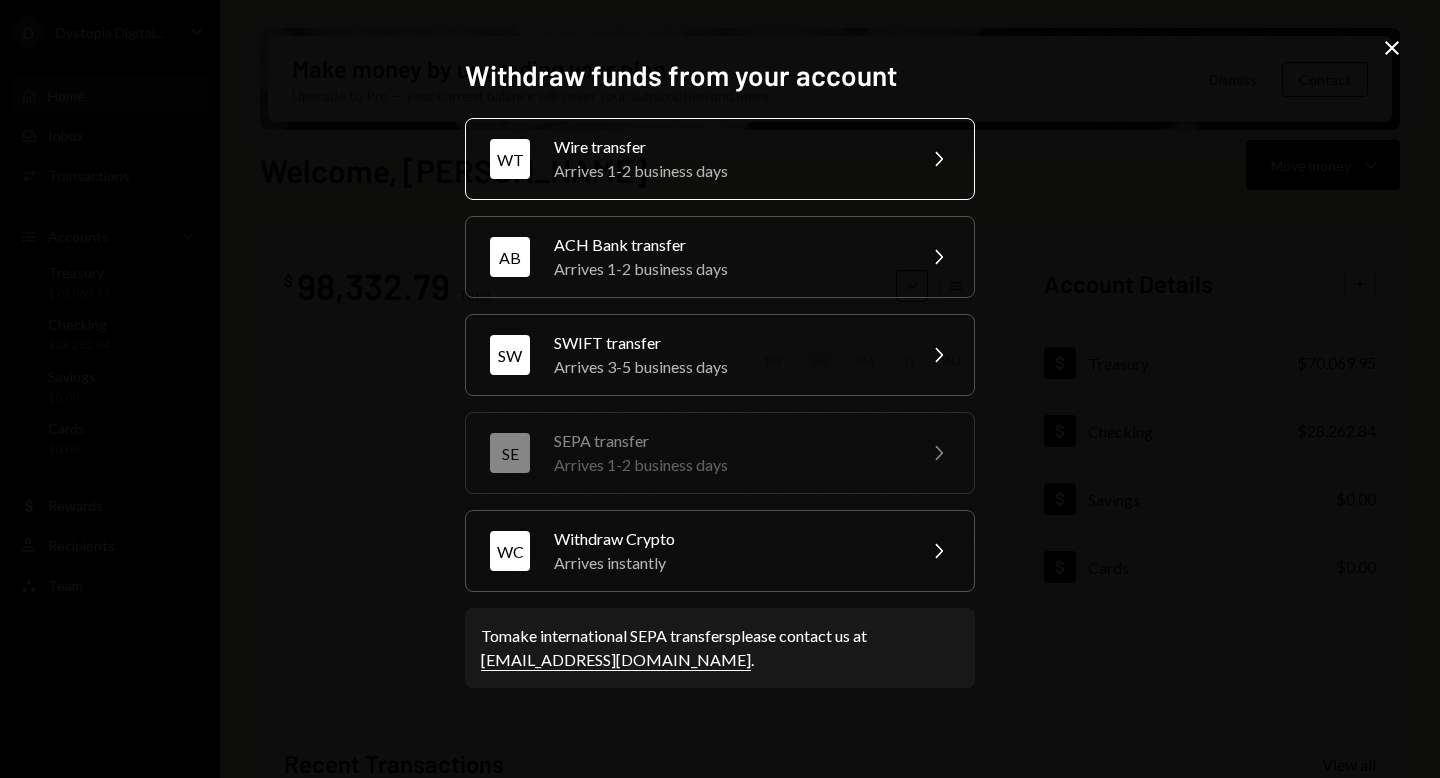 click on "Arrives 1-2 business days" at bounding box center (728, 171) 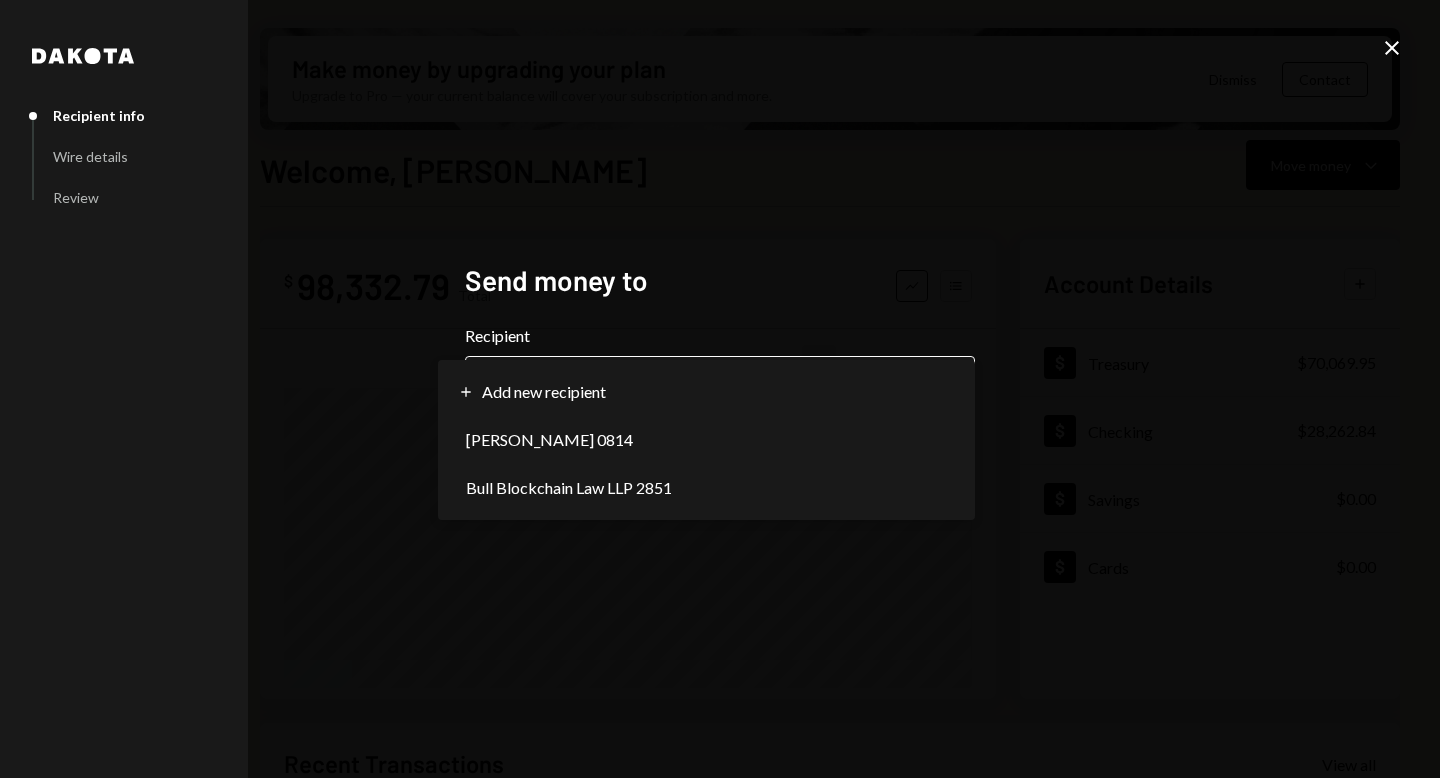 click on "D Dystopia Digital... Caret Down Home Home Inbox Inbox Activities Transactions Accounts Accounts Caret Down Treasury $70,069.95 Checking $28,262.84 Savings $0.00 Cards $0.00 Dollar Rewards User Recipients Team Team Make money by upgrading your plan Upgrade to Pro — your current balance will cover your subscription and more. Dismiss Contact Welcome, [PERSON_NAME] Move money Caret Down $ 98,332.79 Total Graph Accounts 1W 1M 3M 1Y ALL Account Details Plus Dollar Treasury $70,069.95 Dollar Checking $28,262.84 Dollar Savings $0.00 Dollar Cards $0.00 Recent Transactions View all Type Initiated By Initiated At Account Status Deposit 2,000  USDC 0x7774...E89dEd Copy [DATE] 1:48 PM Treasury Completed Deposit 3,612.1981  USDT 0x7774...E89dEd Copy [DATE] 3:39 PM Treasury Completed Deposit 10,000  USDT 0x7774...E89dEd Copy [DATE] 3:29 PM Treasury Completed Dakota Subscription 45  USDT [PERSON_NAME] [DATE] 7:05 PM Treasury Completed Deposit 54,500.7522  USDT 0x9579...adAD26 Copy [DATE] 11:42 PM Treasury Completed" at bounding box center (720, 389) 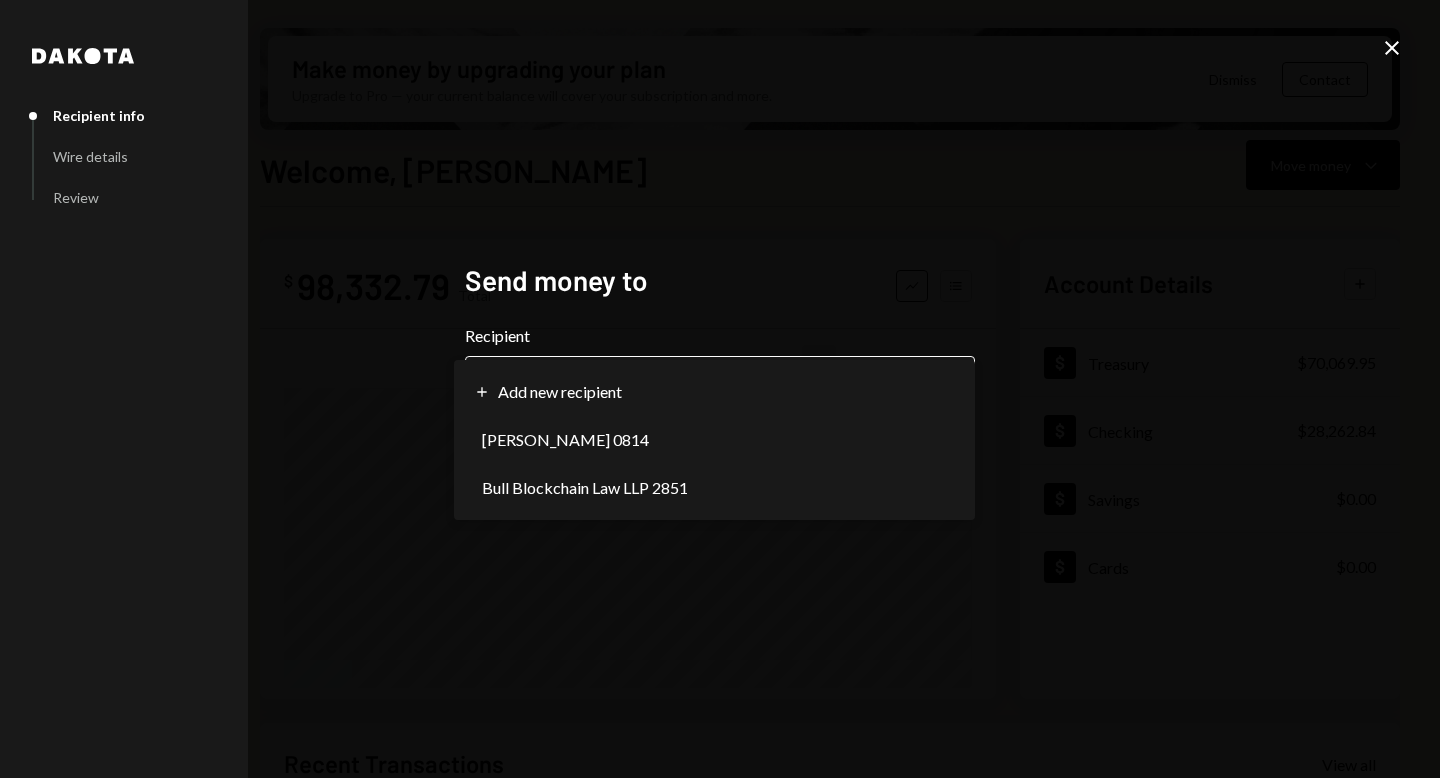 click on "D Dystopia Digital... Caret Down Home Home Inbox Inbox Activities Transactions Accounts Accounts Caret Down Treasury $70,069.95 Checking $28,262.84 Savings $0.00 Cards $0.00 Dollar Rewards User Recipients Team Team Make money by upgrading your plan Upgrade to Pro — your current balance will cover your subscription and more. Dismiss Contact Welcome, [PERSON_NAME] Move money Caret Down $ 98,332.79 Total Graph Accounts 1W 1M 3M 1Y ALL Account Details Plus Dollar Treasury $70,069.95 Dollar Checking $28,262.84 Dollar Savings $0.00 Dollar Cards $0.00 Recent Transactions View all Type Initiated By Initiated At Account Status Deposit 2,000  USDC 0x7774...E89dEd Copy [DATE] 1:48 PM Treasury Completed Deposit 3,612.1981  USDT 0x7774...E89dEd Copy [DATE] 3:39 PM Treasury Completed Deposit 10,000  USDT 0x7774...E89dEd Copy [DATE] 3:29 PM Treasury Completed Dakota Subscription 45  USDT [PERSON_NAME] [DATE] 7:05 PM Treasury Completed Deposit 54,500.7522  USDT 0x9579...adAD26 Copy [DATE] 11:42 PM Treasury Completed" at bounding box center (720, 389) 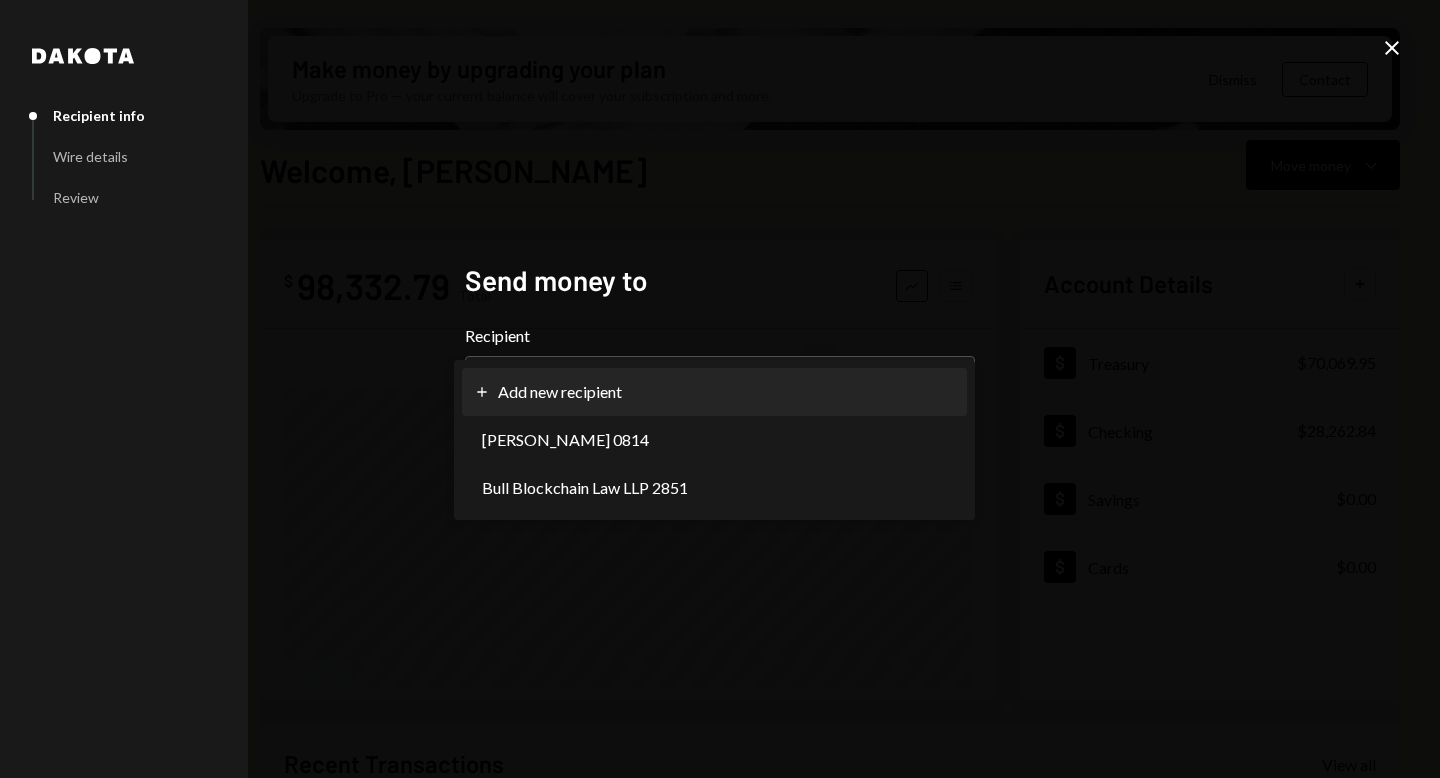 select on "**********" 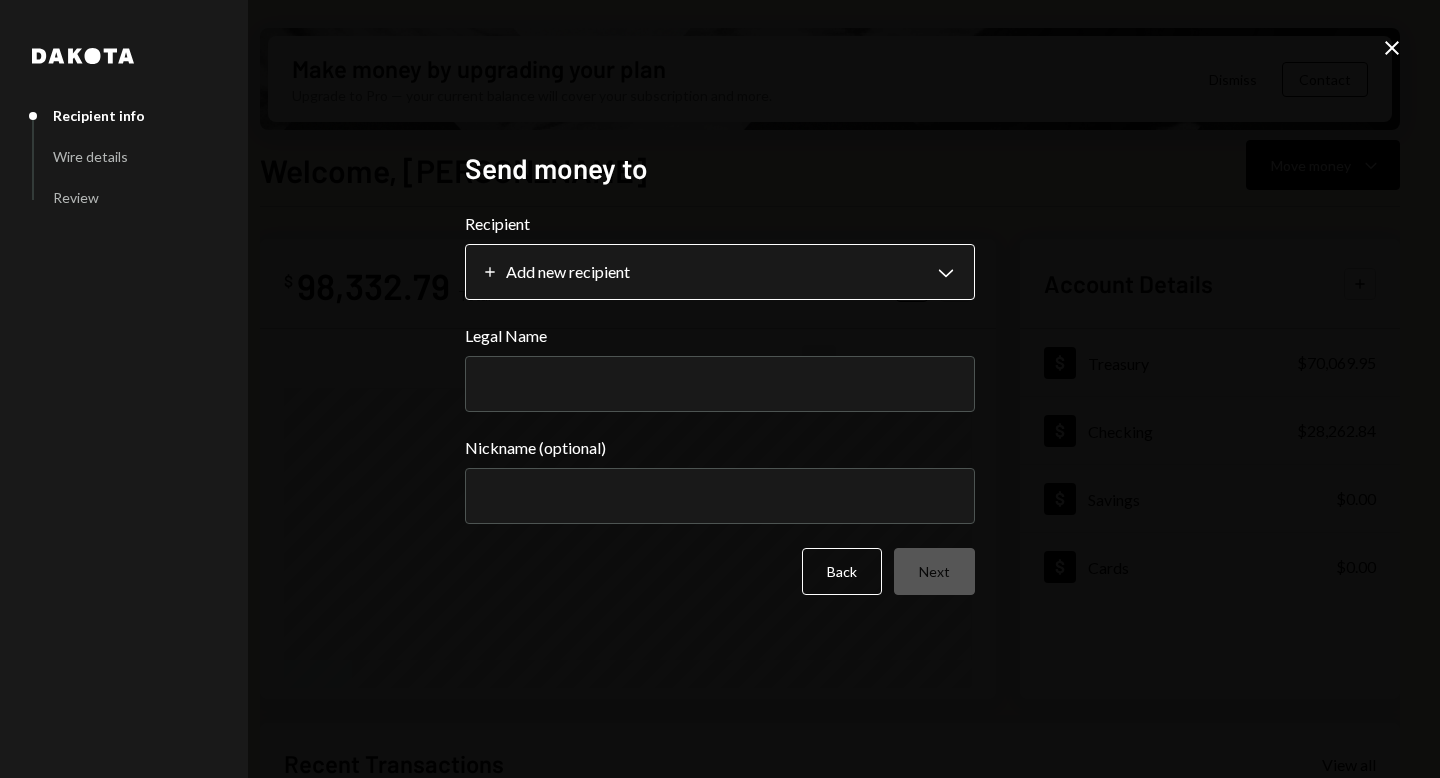 click on "D Dystopia Digital... Caret Down Home Home Inbox Inbox Activities Transactions Accounts Accounts Caret Down Treasury $70,069.95 Checking $28,262.84 Savings $0.00 Cards $0.00 Dollar Rewards User Recipients Team Team Make money by upgrading your plan Upgrade to Pro — your current balance will cover your subscription and more. Dismiss Contact Welcome, [PERSON_NAME] Move money Caret Down $ 98,332.79 Total Graph Accounts 1W 1M 3M 1Y ALL Account Details Plus Dollar Treasury $70,069.95 Dollar Checking $28,262.84 Dollar Savings $0.00 Dollar Cards $0.00 Recent Transactions View all Type Initiated By Initiated At Account Status Deposit 2,000  USDC 0x7774...E89dEd Copy [DATE] 1:48 PM Treasury Completed Deposit 3,612.1981  USDT 0x7774...E89dEd Copy [DATE] 3:39 PM Treasury Completed Deposit 10,000  USDT 0x7774...E89dEd Copy [DATE] 3:29 PM Treasury Completed Dakota Subscription 45  USDT [PERSON_NAME] [DATE] 7:05 PM Treasury Completed Deposit 54,500.7522  USDT 0x9579...adAD26 Copy [DATE] 11:42 PM Treasury Completed" at bounding box center [720, 389] 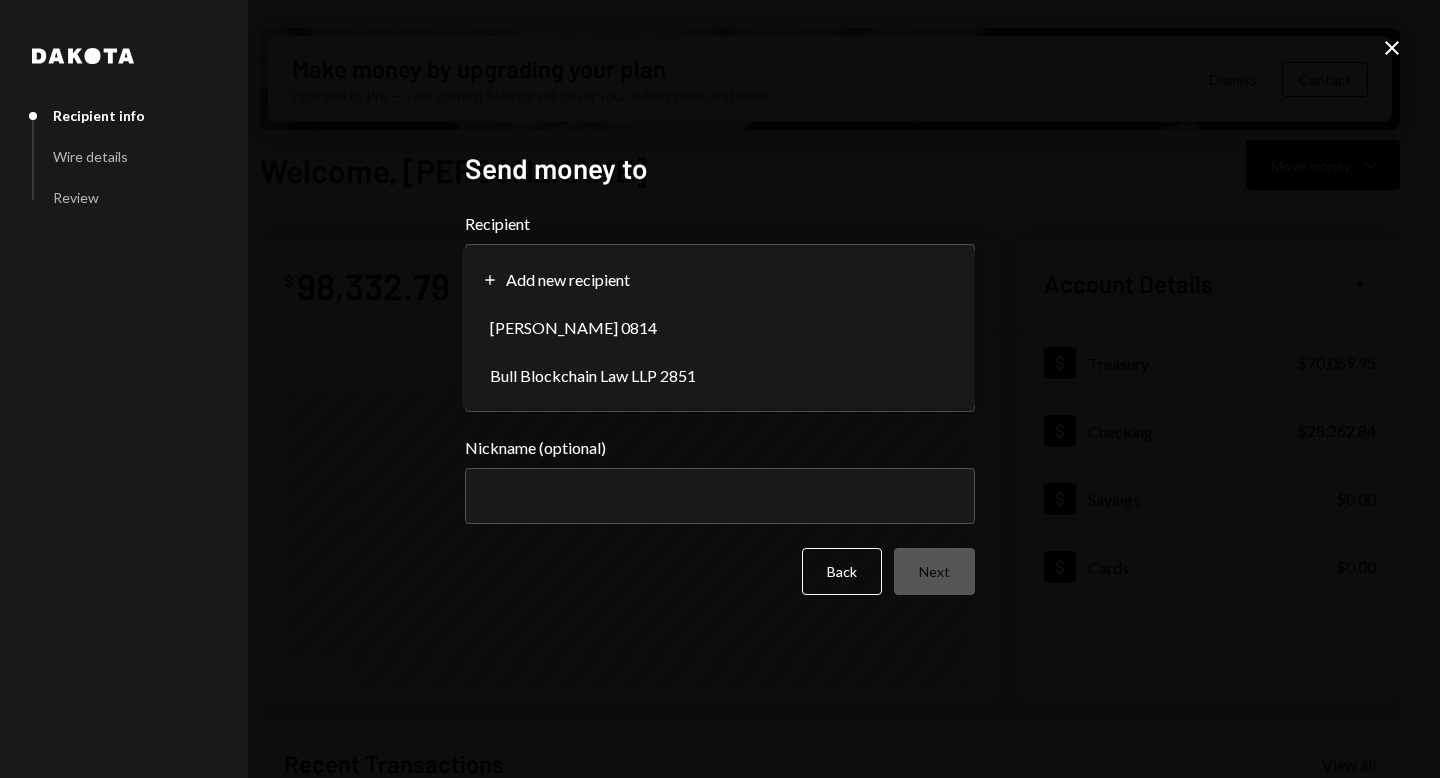 click on "D Dystopia Digital... Caret Down Home Home Inbox Inbox Activities Transactions Accounts Accounts Caret Down Treasury $70,069.95 Checking $28,262.84 Savings $0.00 Cards $0.00 Dollar Rewards User Recipients Team Team Make money by upgrading your plan Upgrade to Pro — your current balance will cover your subscription and more. Dismiss Contact Welcome, [PERSON_NAME] Move money Caret Down $ 98,332.79 Total Graph Accounts 1W 1M 3M 1Y ALL Account Details Plus Dollar Treasury $70,069.95 Dollar Checking $28,262.84 Dollar Savings $0.00 Dollar Cards $0.00 Recent Transactions View all Type Initiated By Initiated At Account Status Deposit 2,000  USDC 0x7774...E89dEd Copy [DATE] 1:48 PM Treasury Completed Deposit 3,612.1981  USDT 0x7774...E89dEd Copy [DATE] 3:39 PM Treasury Completed Deposit 10,000  USDT 0x7774...E89dEd Copy [DATE] 3:29 PM Treasury Completed Dakota Subscription 45  USDT [PERSON_NAME] [DATE] 7:05 PM Treasury Completed Deposit 54,500.7522  USDT 0x9579...adAD26 Copy [DATE] 11:42 PM Treasury Completed" at bounding box center (720, 389) 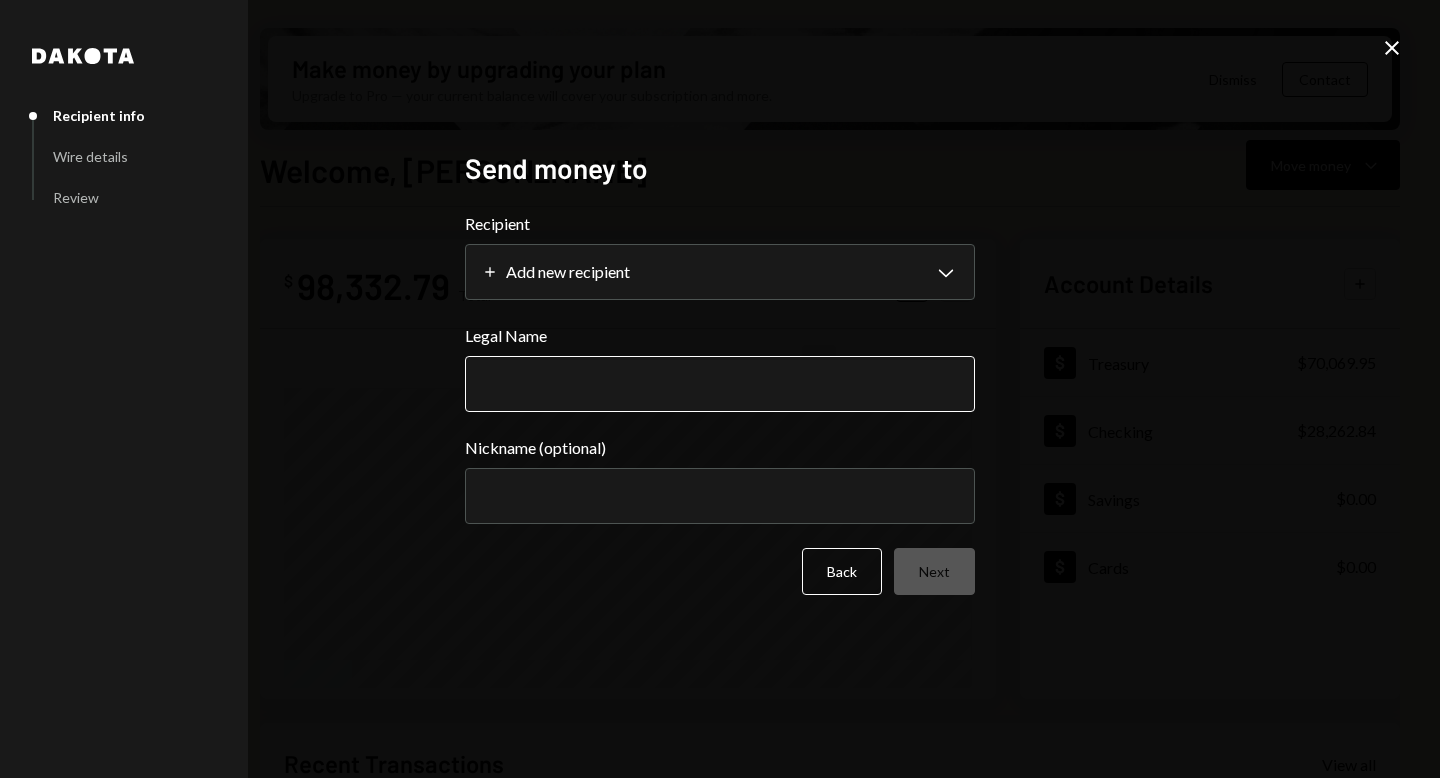 click on "Legal Name" at bounding box center [720, 384] 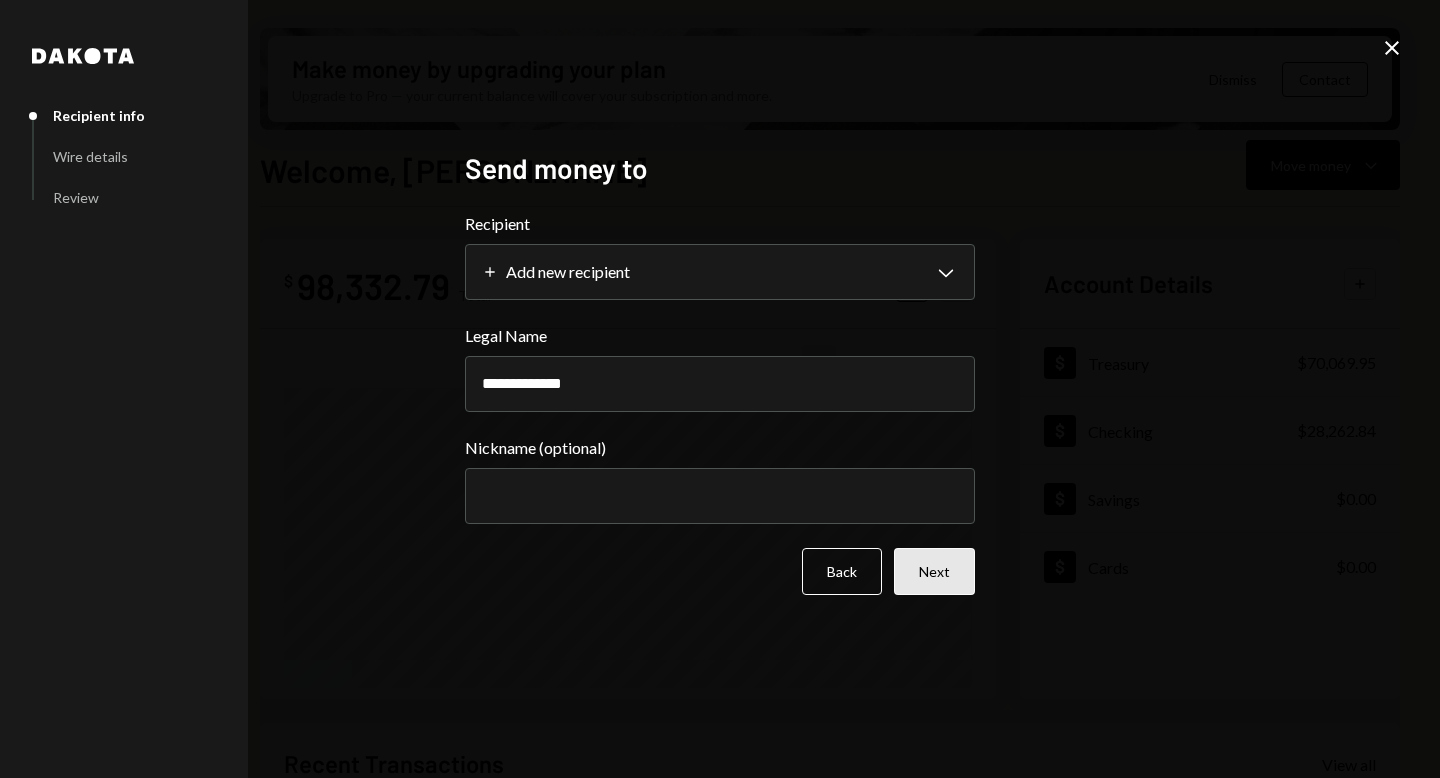 type on "**********" 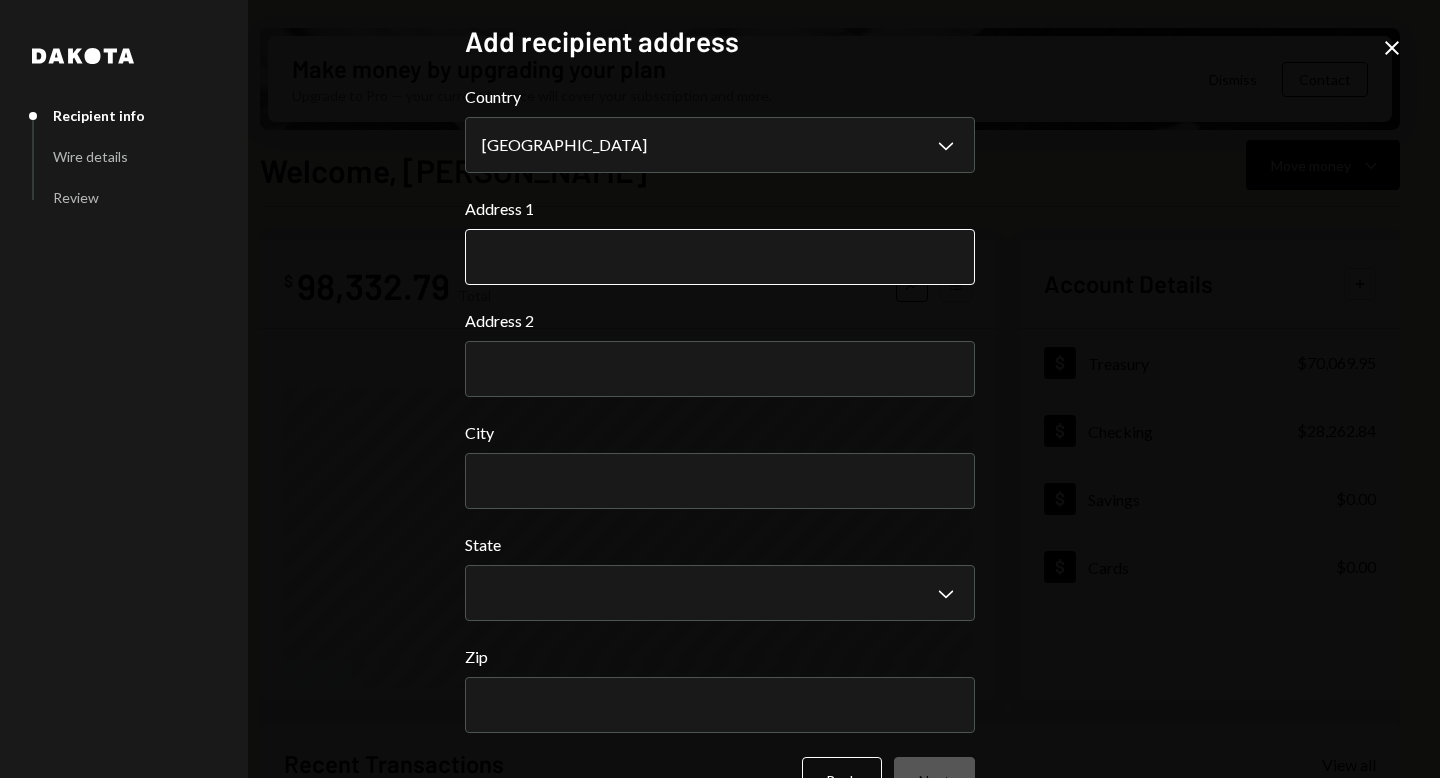 click on "Address 1" at bounding box center [720, 257] 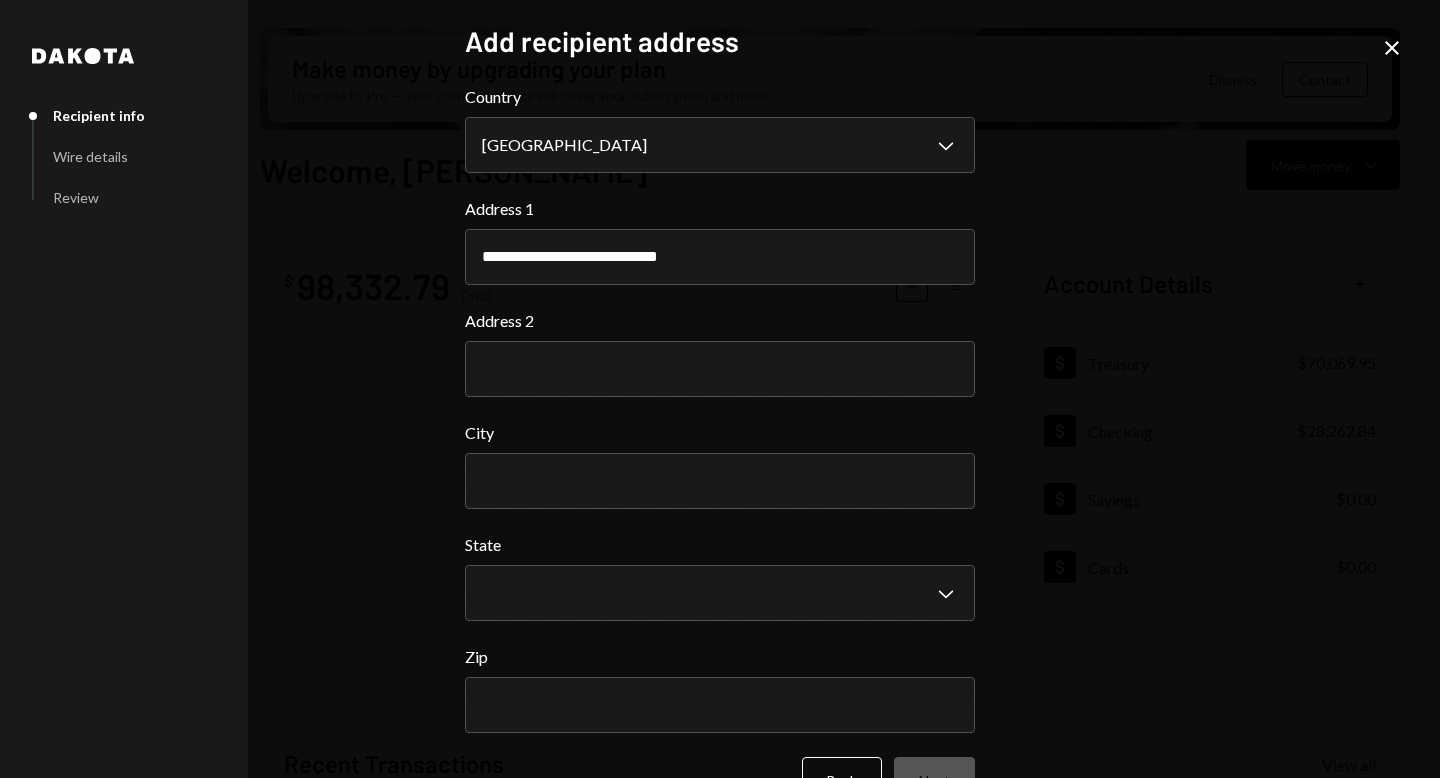 drag, startPoint x: 736, startPoint y: 268, endPoint x: 377, endPoint y: 204, distance: 364.66013 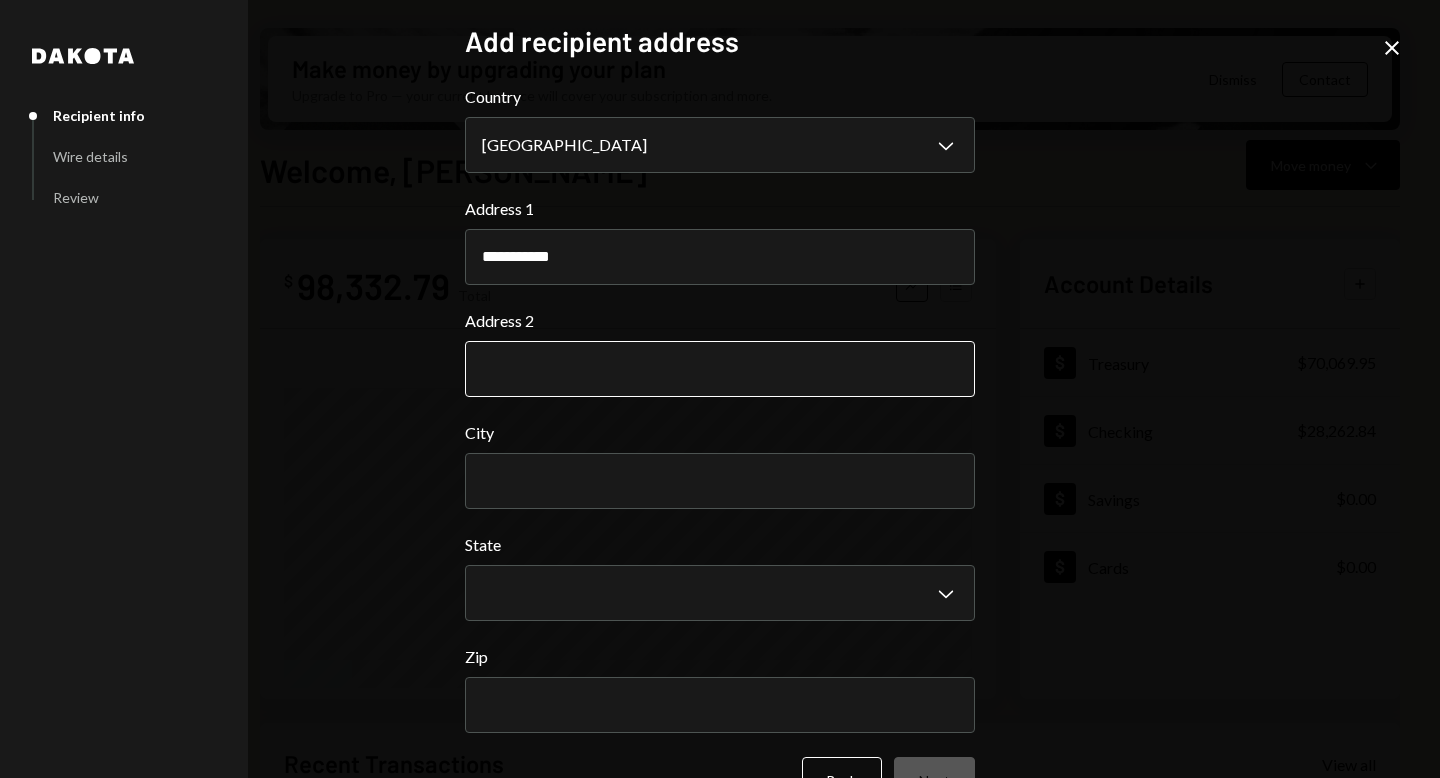 type on "**********" 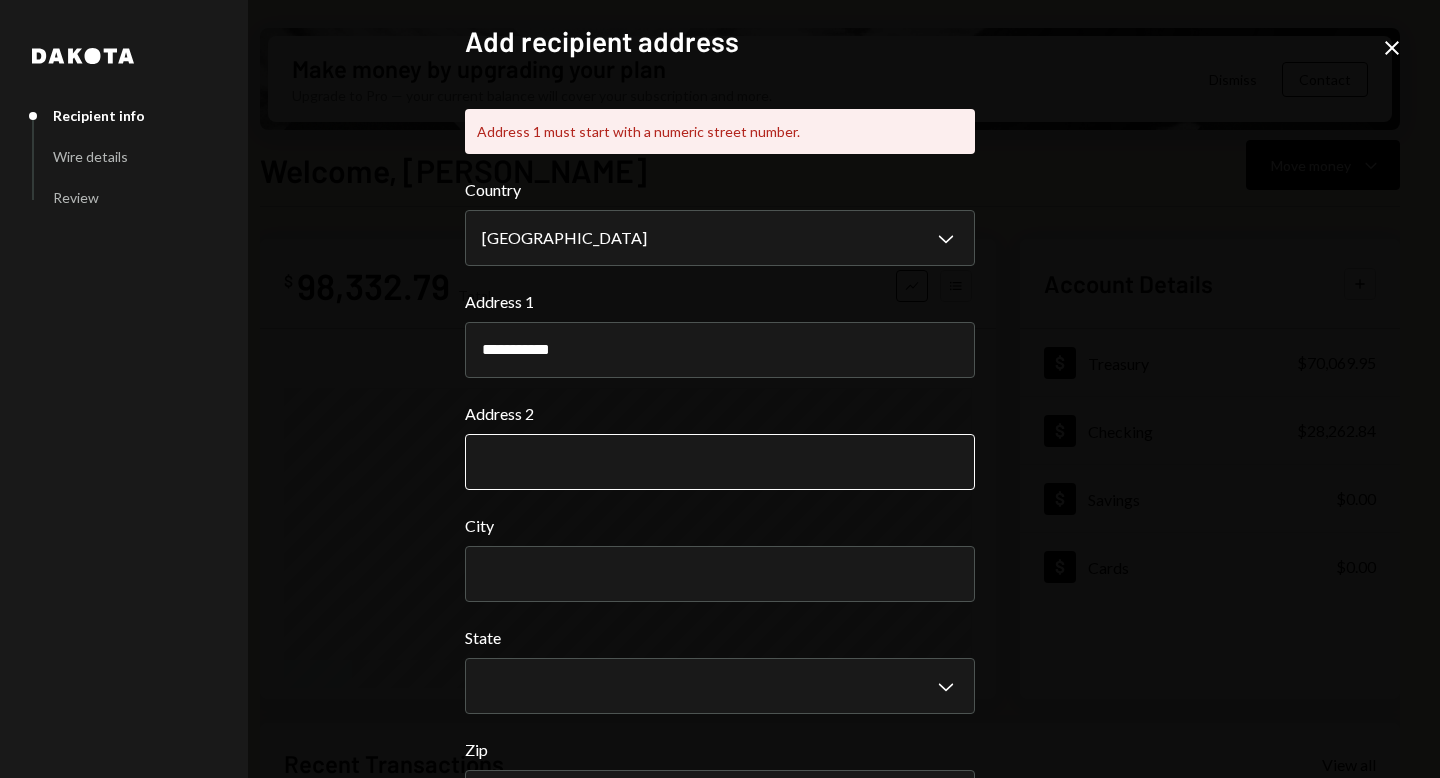 click on "**********" at bounding box center (720, 537) 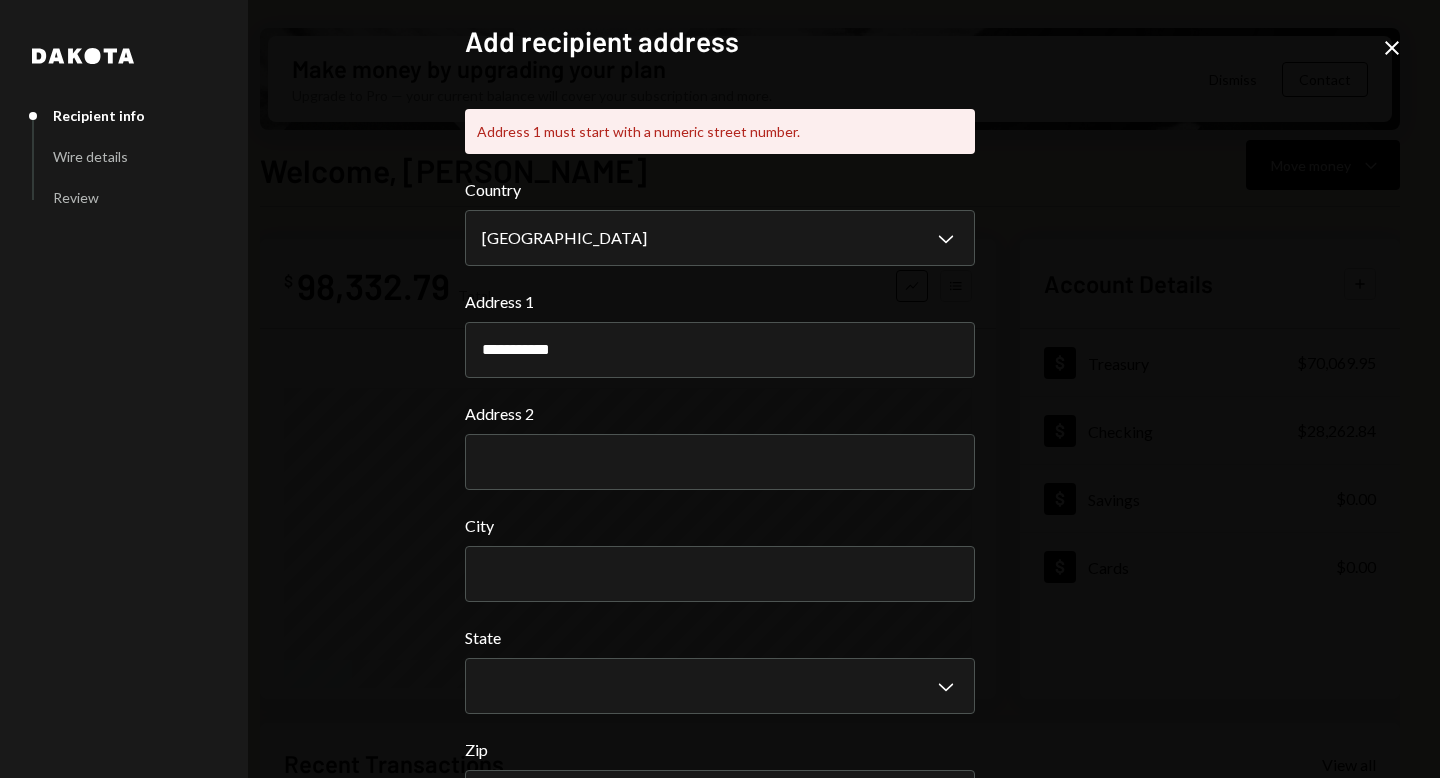 drag, startPoint x: 564, startPoint y: 350, endPoint x: 394, endPoint y: 323, distance: 172.13077 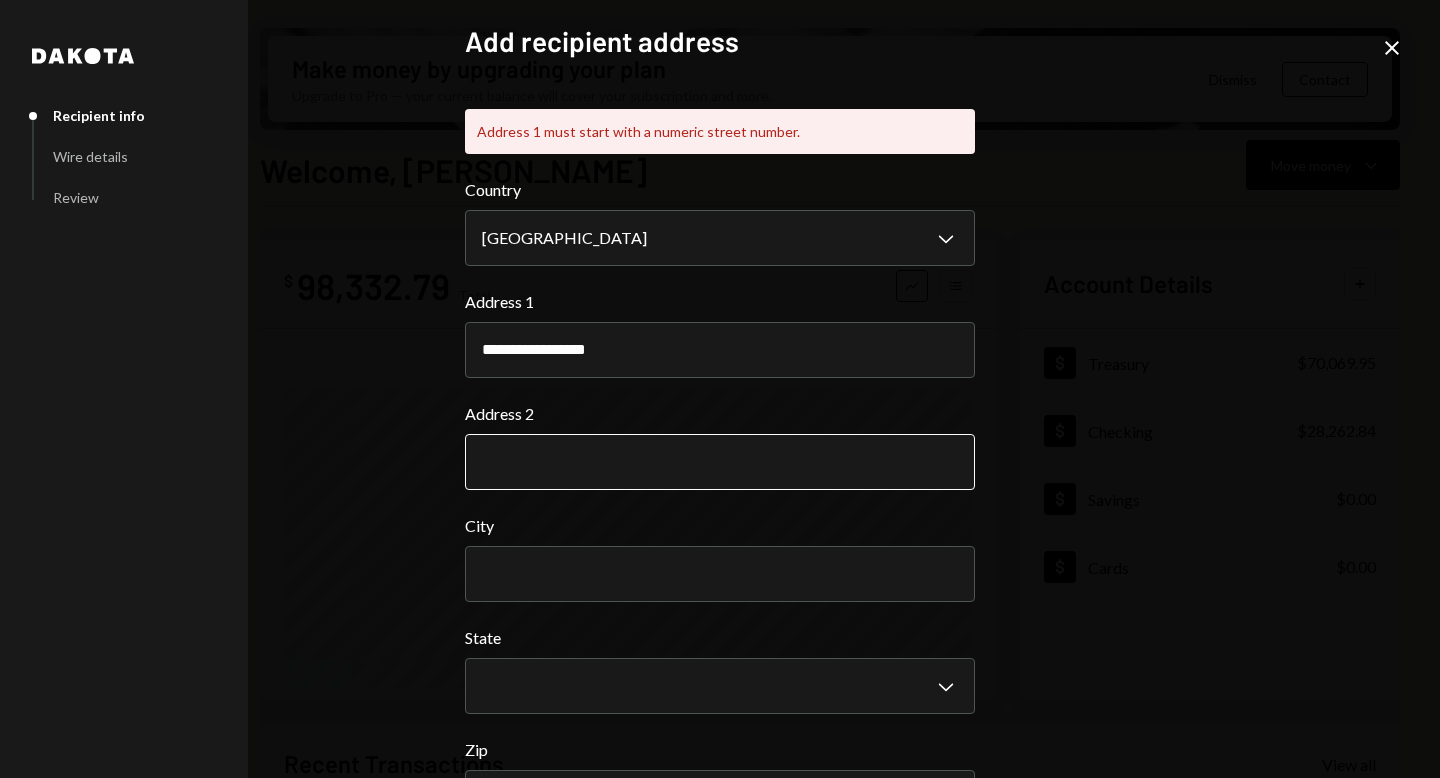 type on "**********" 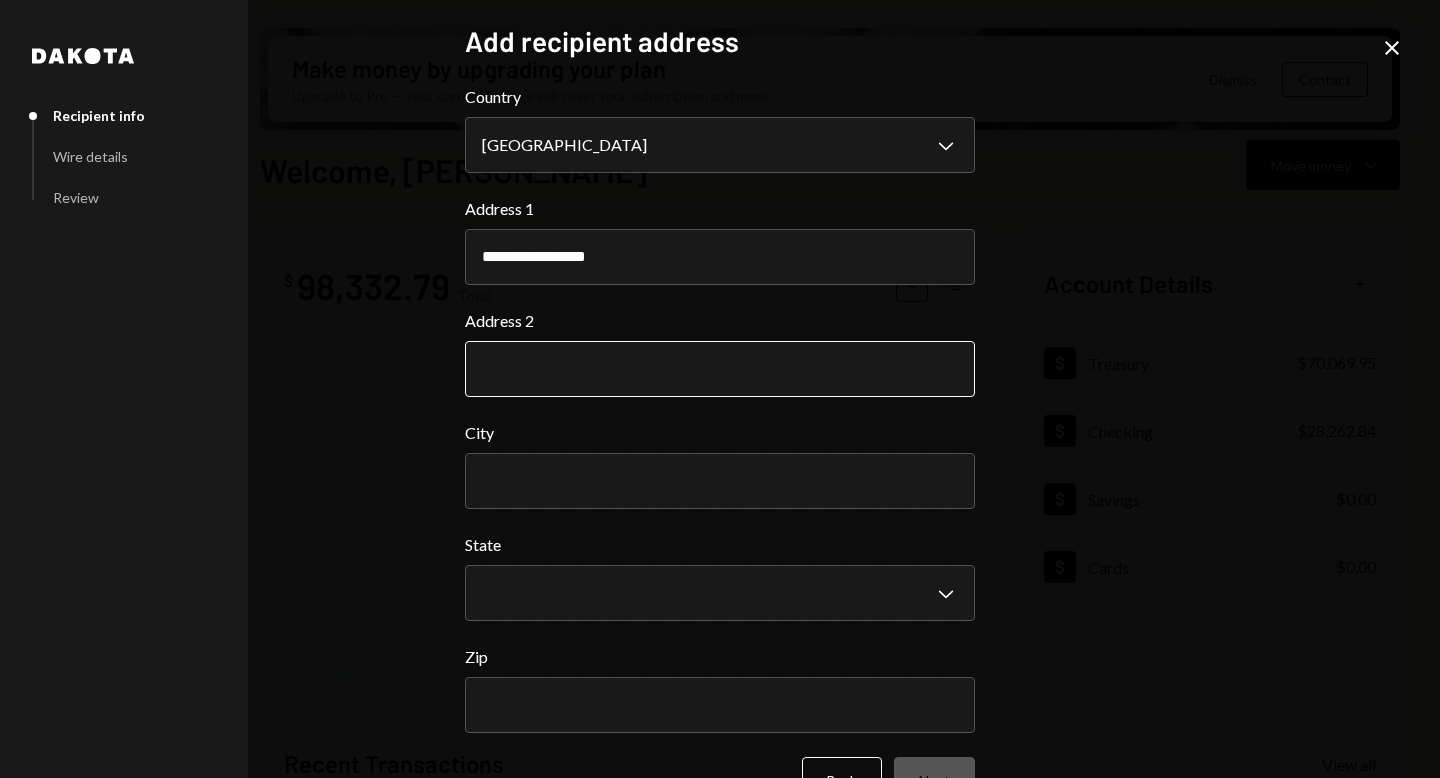 type on "*" 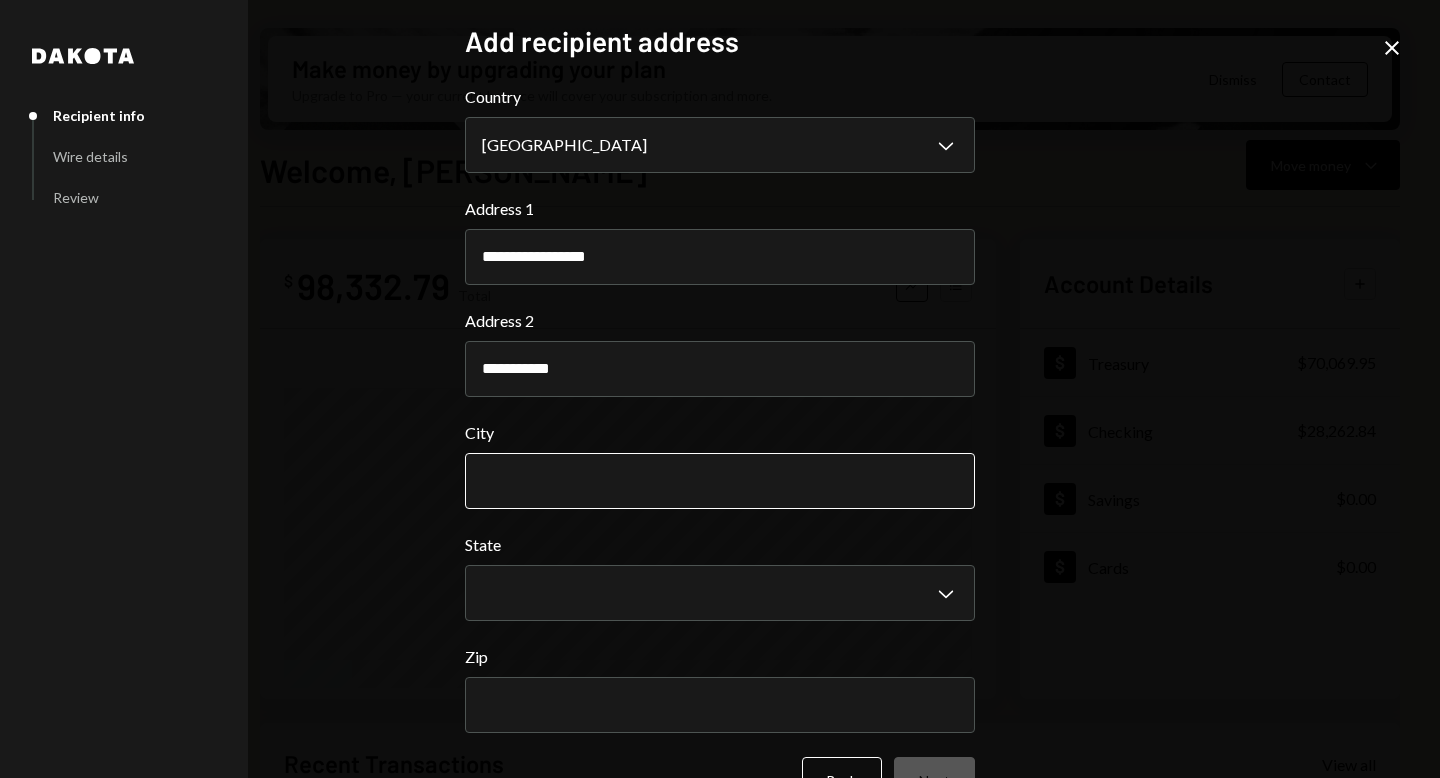 type on "**********" 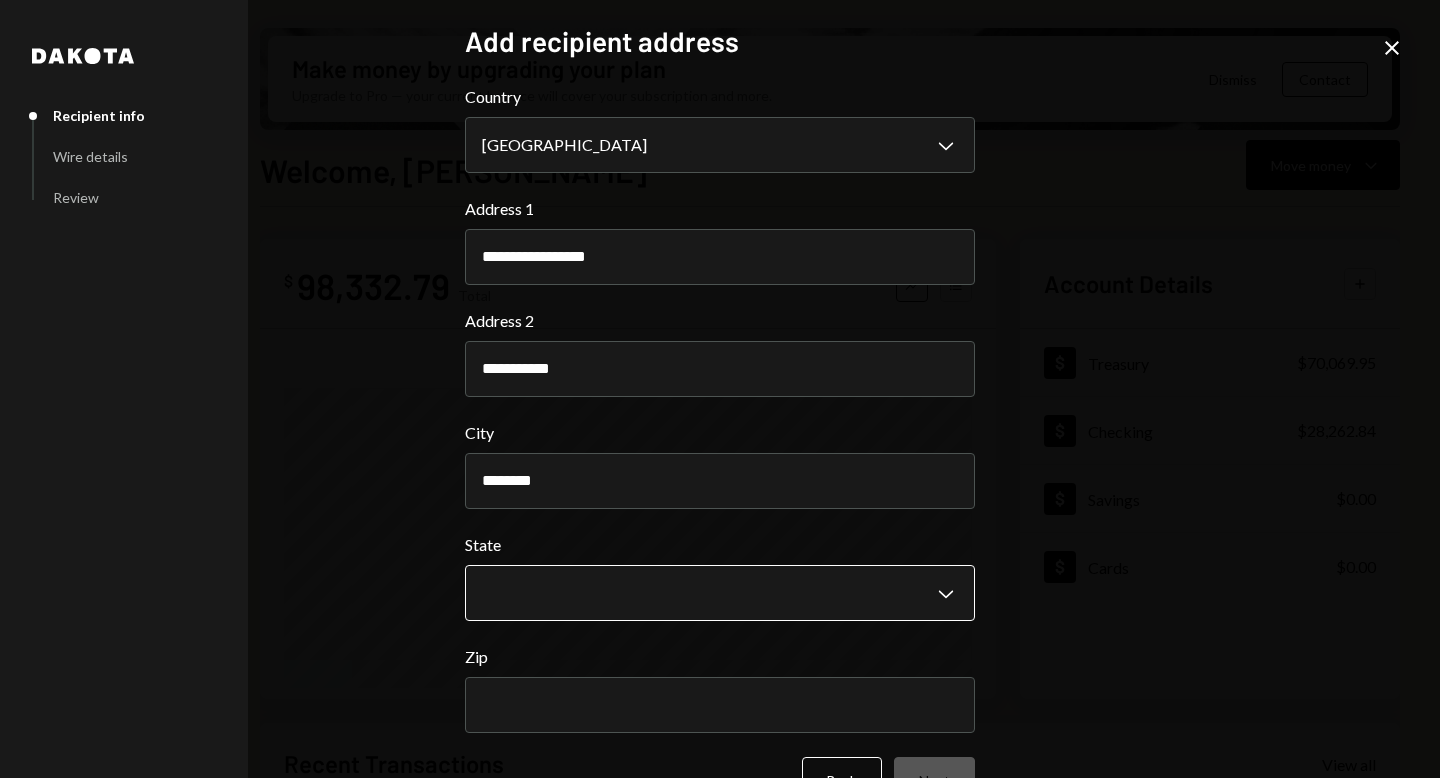 type on "********" 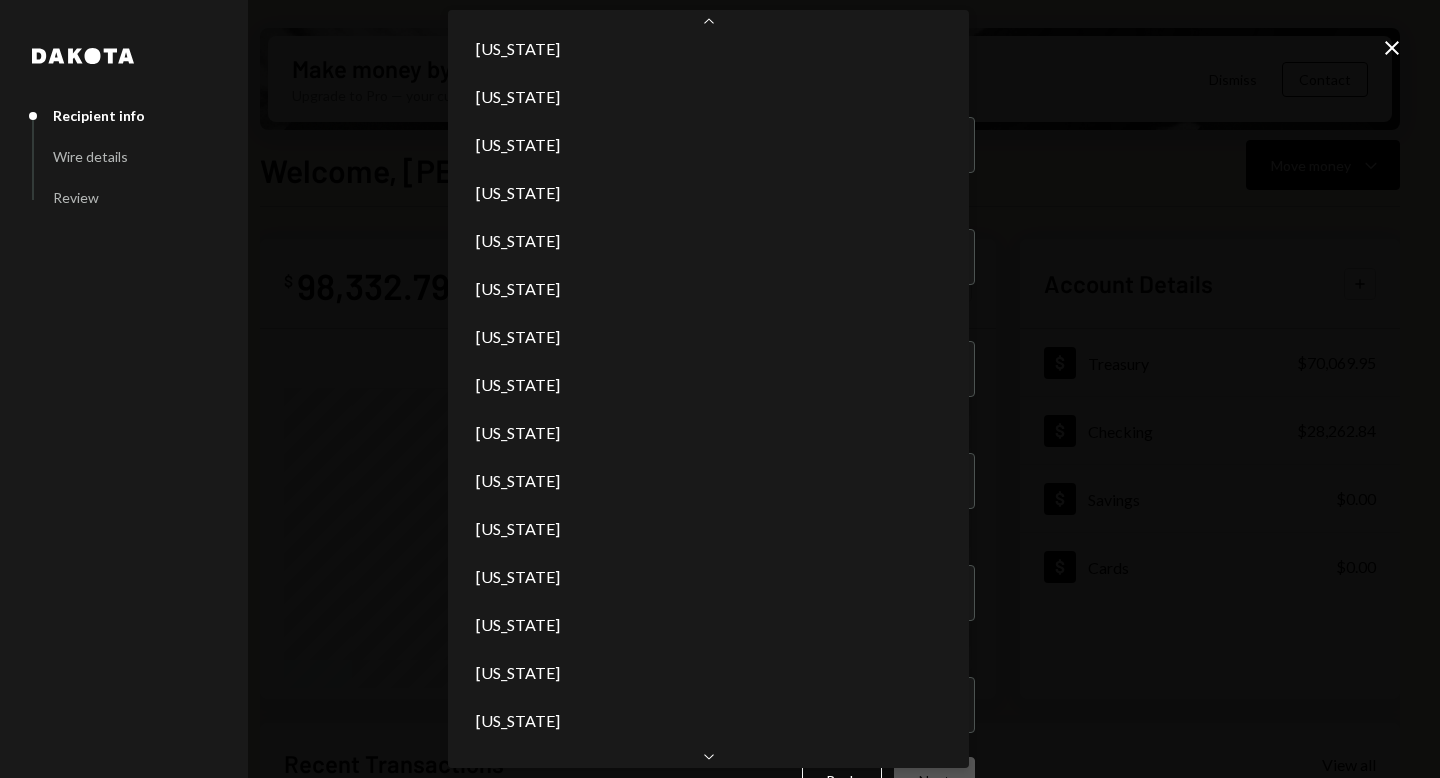 scroll, scrollTop: 1524, scrollLeft: 0, axis: vertical 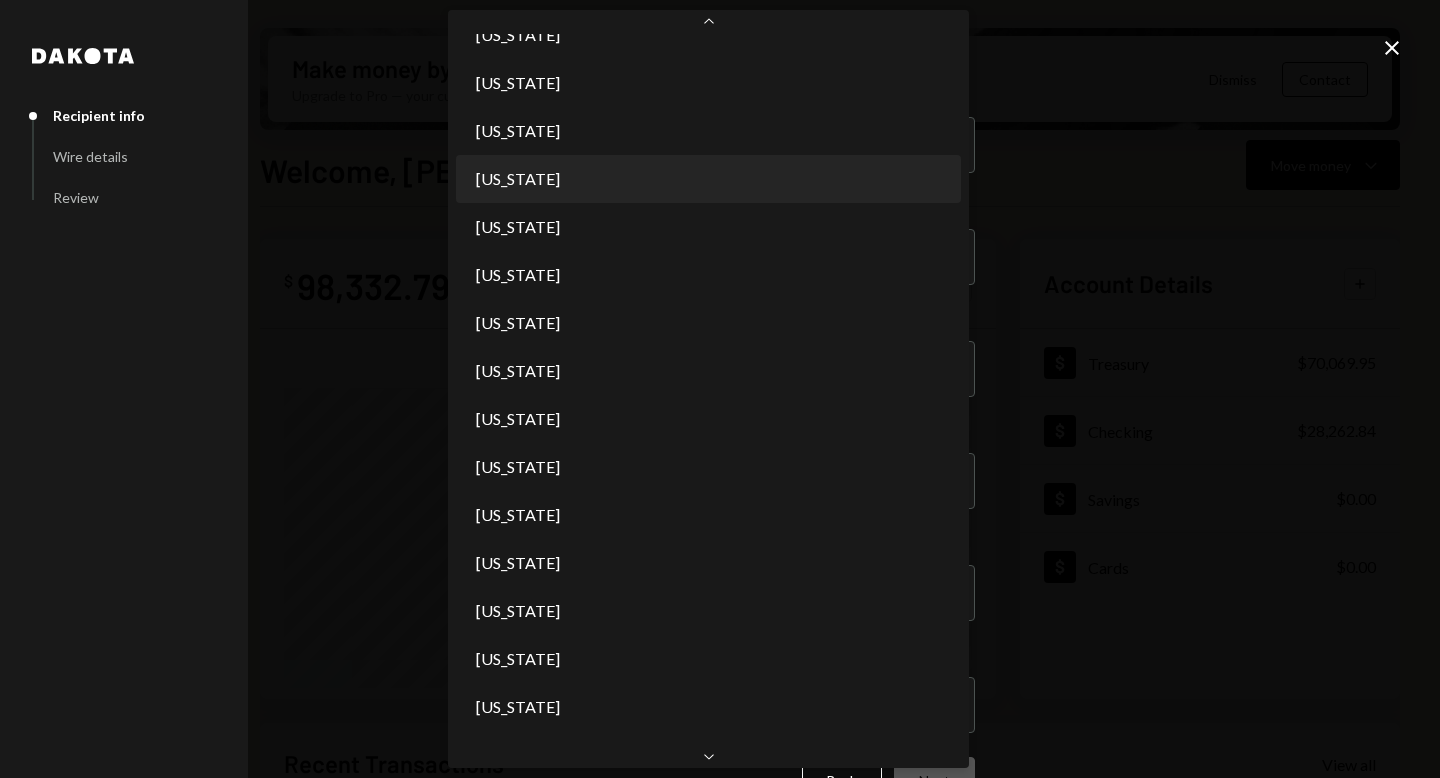 select on "**" 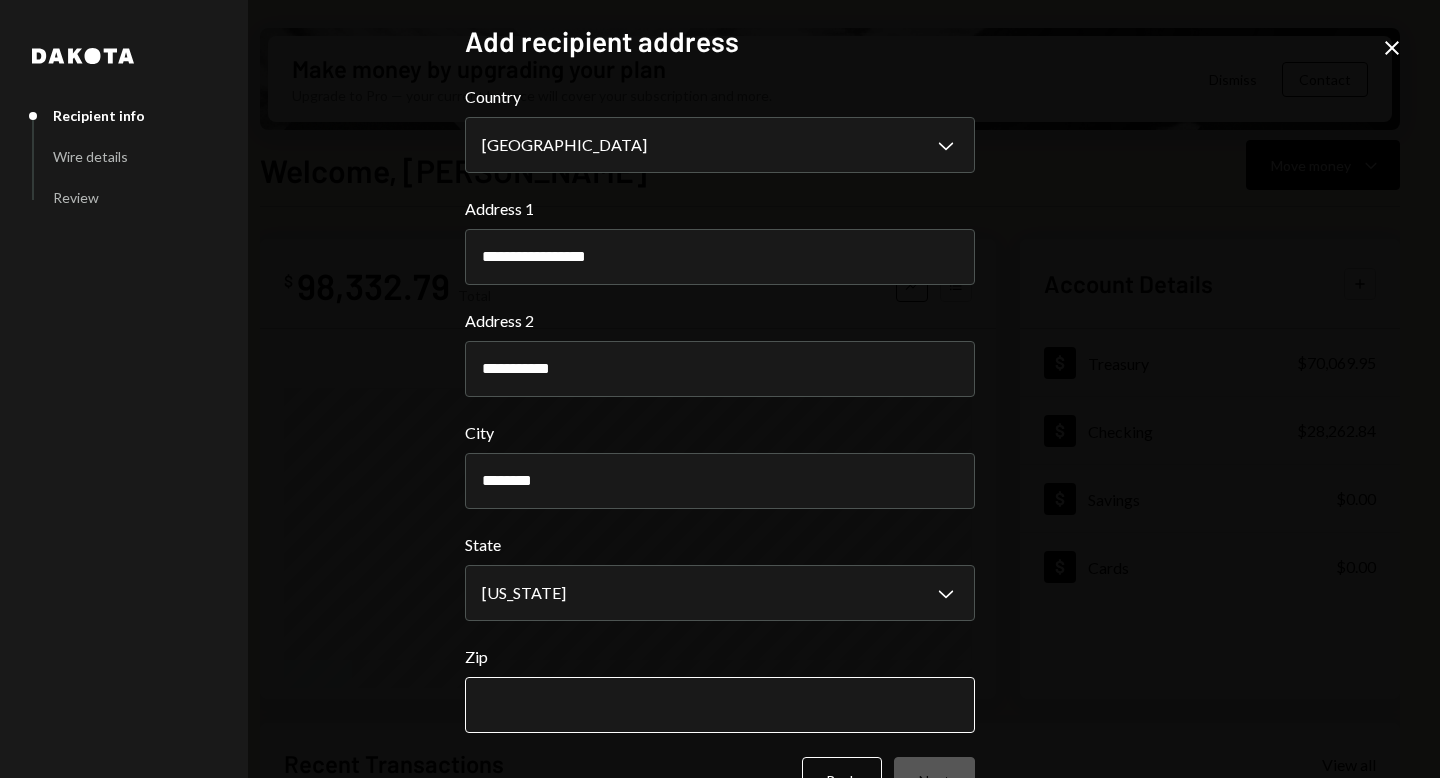 click on "Zip" at bounding box center (720, 705) 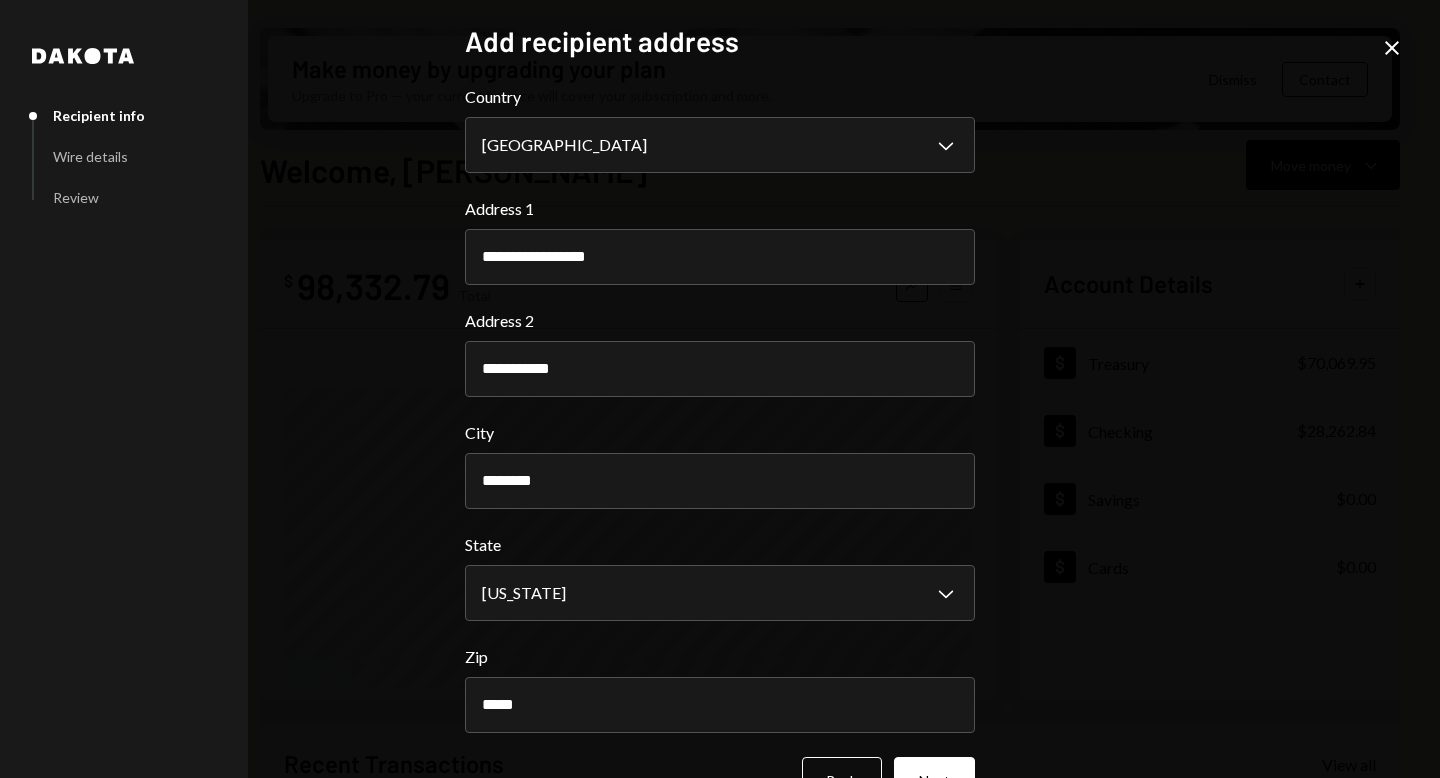 scroll, scrollTop: 57, scrollLeft: 0, axis: vertical 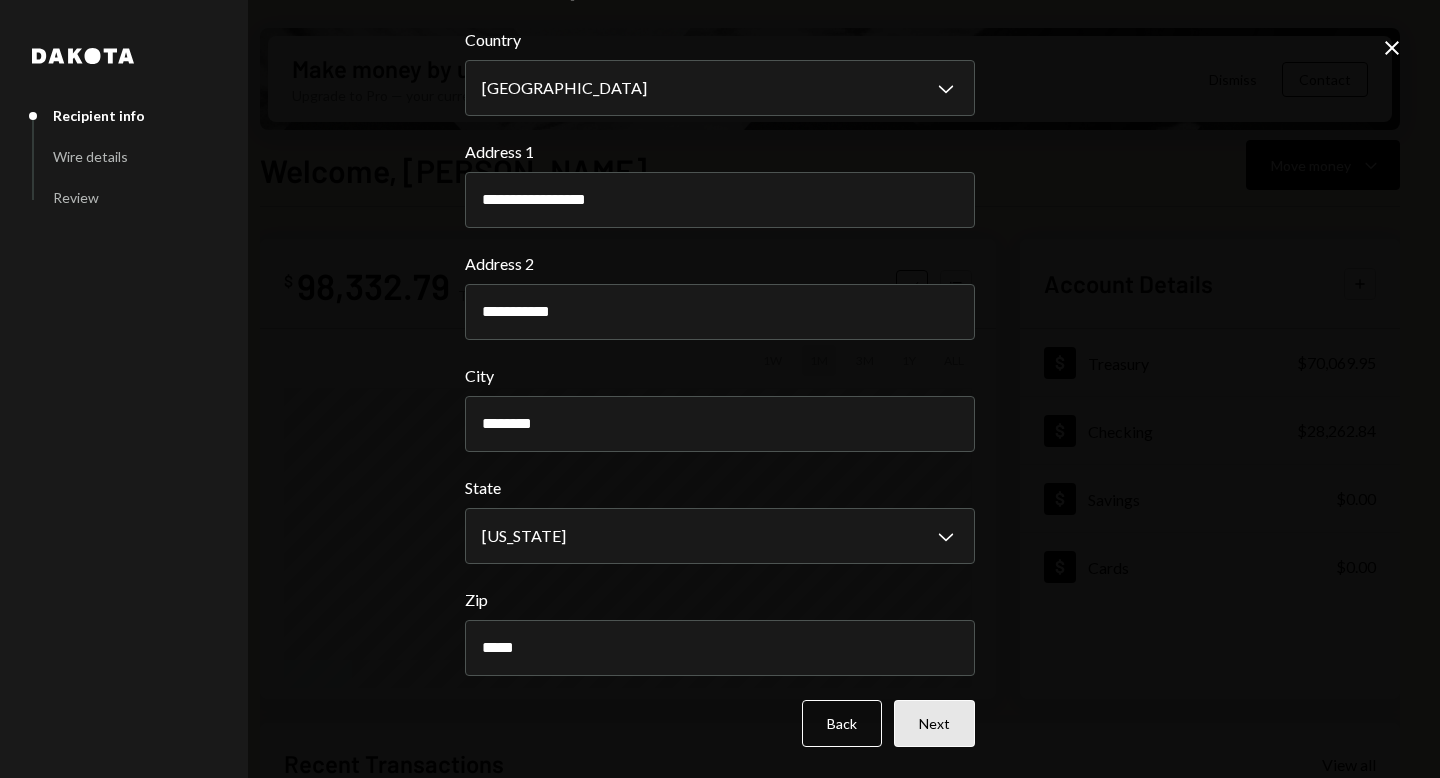 type on "*****" 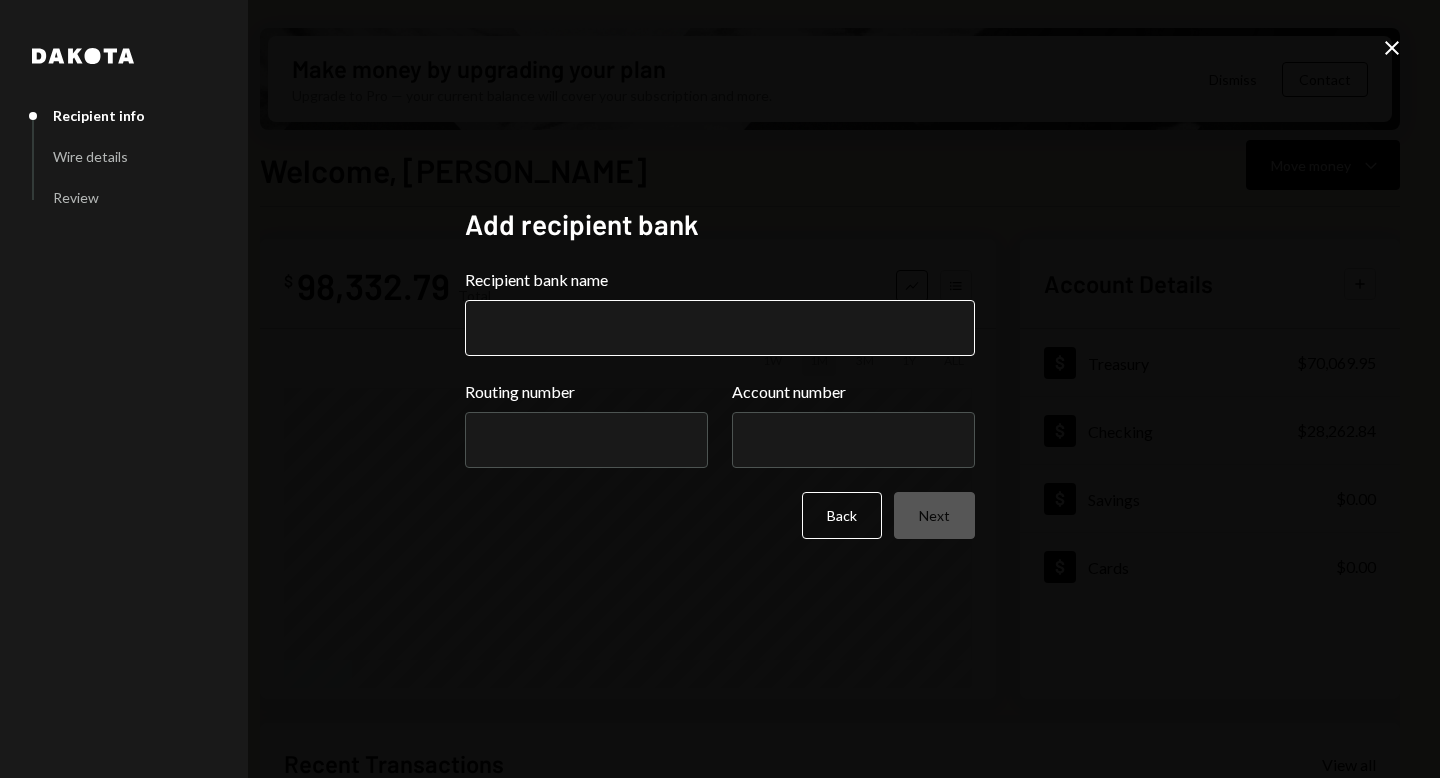 click on "Recipient bank name" at bounding box center (720, 328) 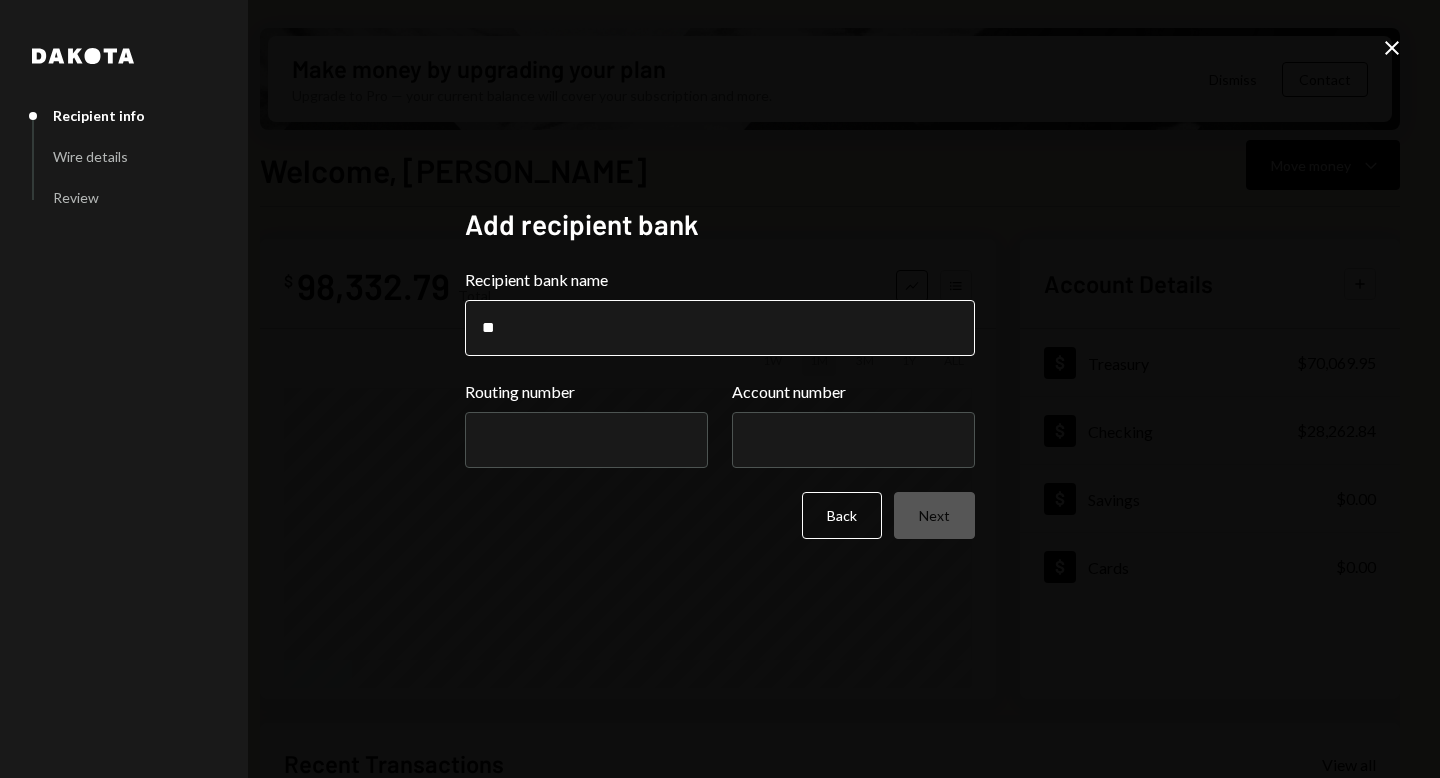 type on "*" 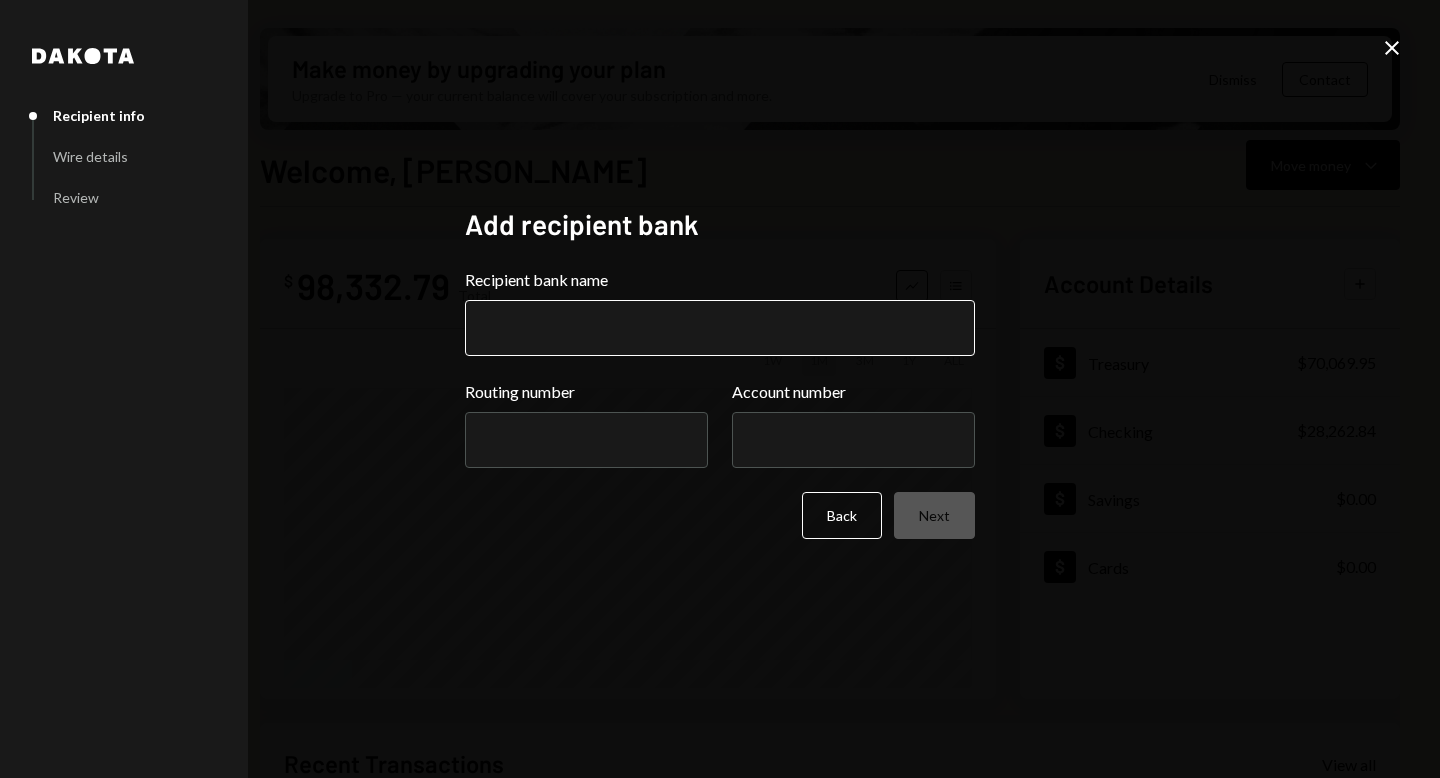 type on "*" 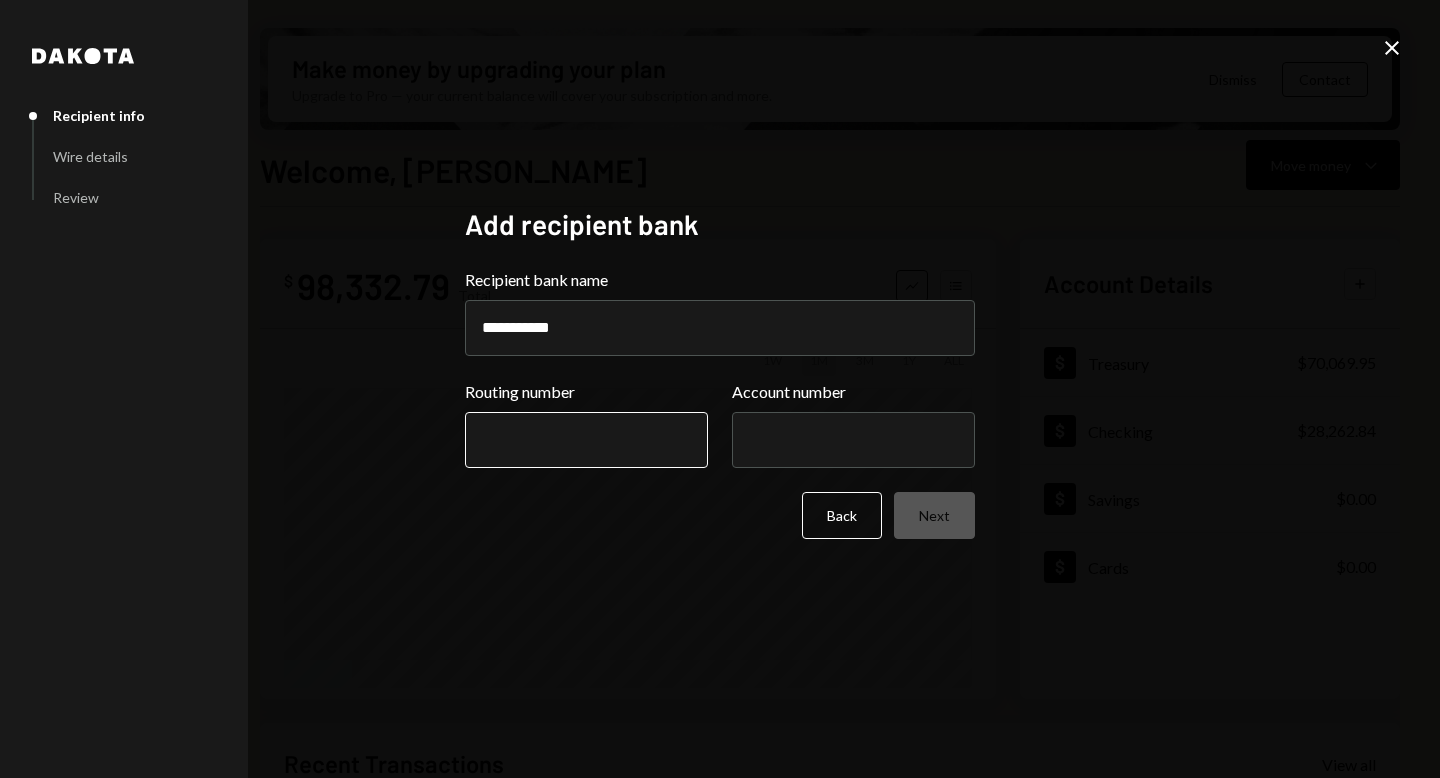 type on "**********" 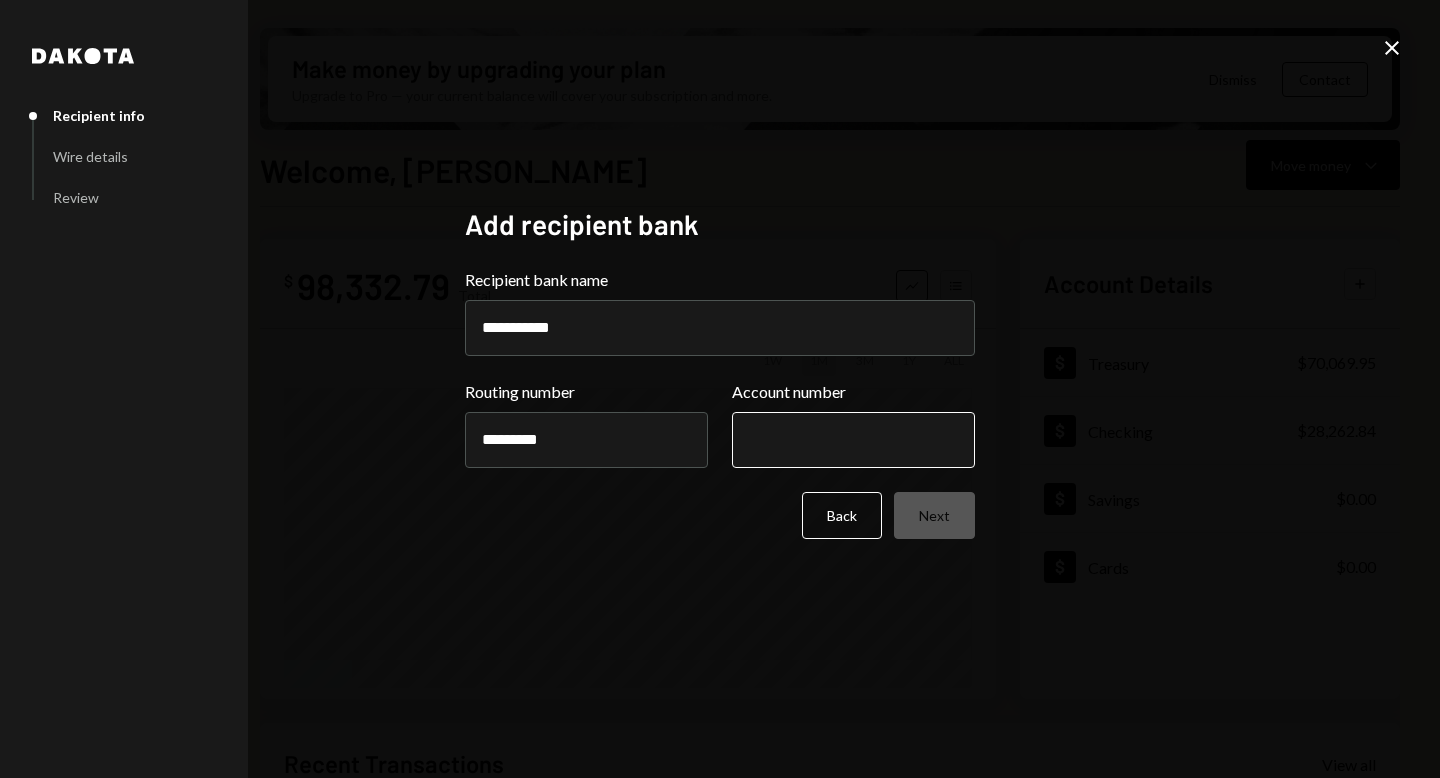type on "*********" 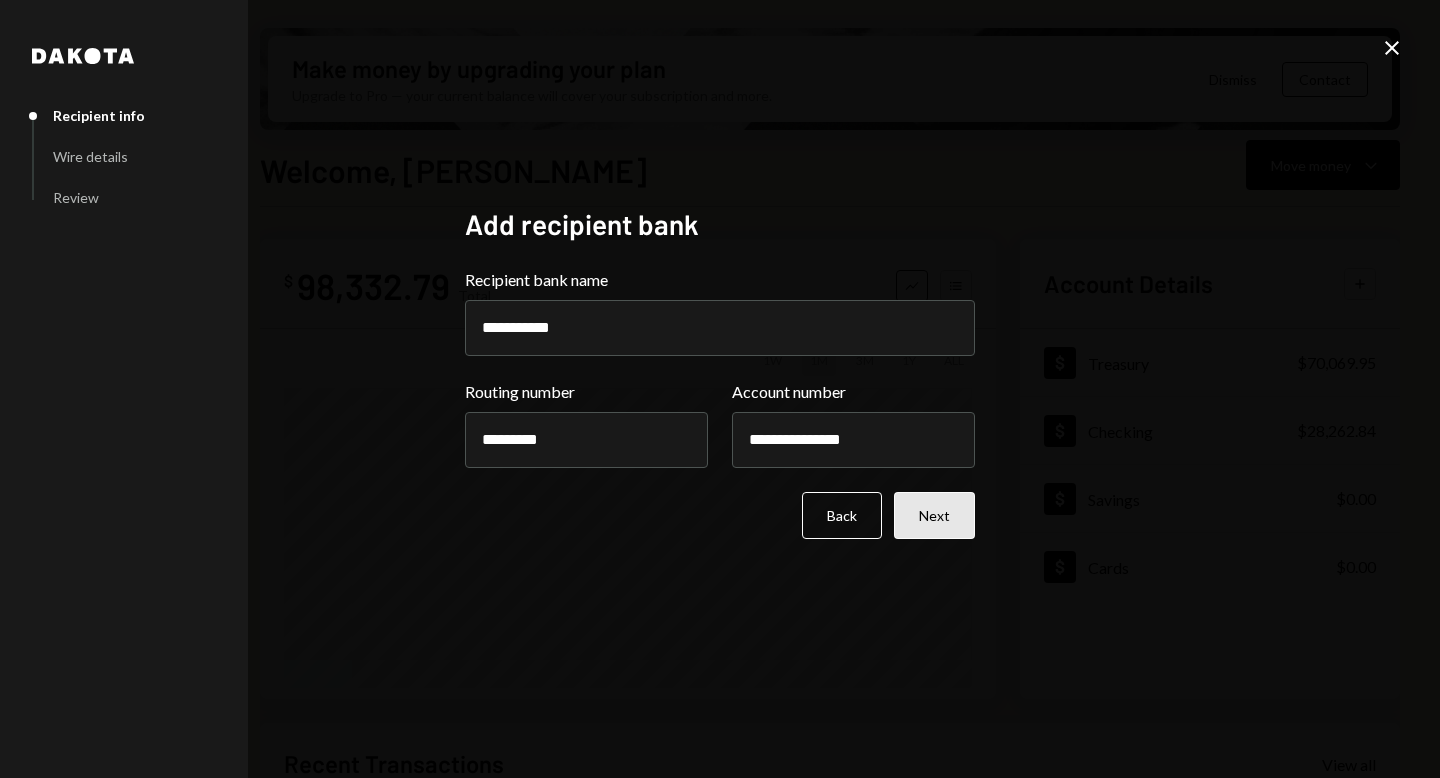 type on "**********" 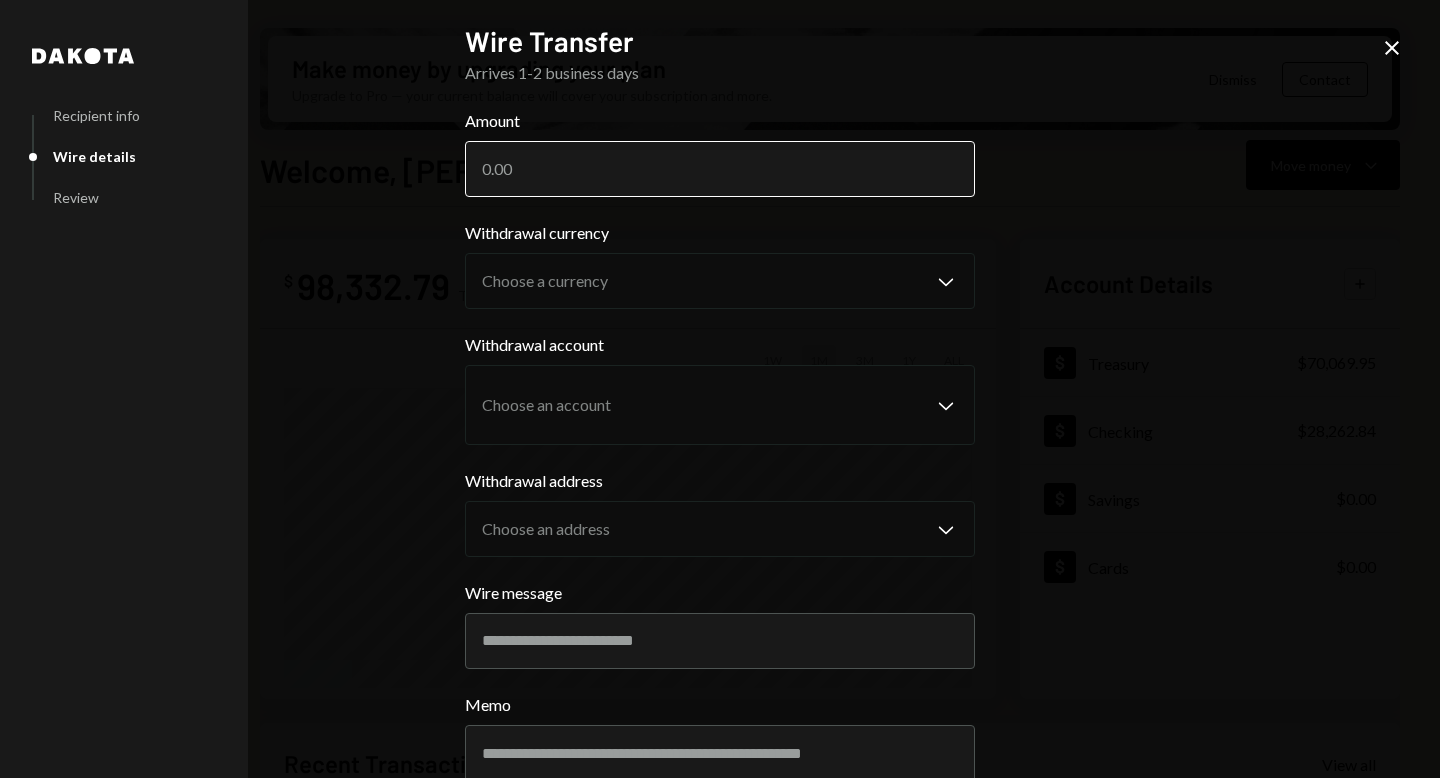click on "Amount" at bounding box center (720, 169) 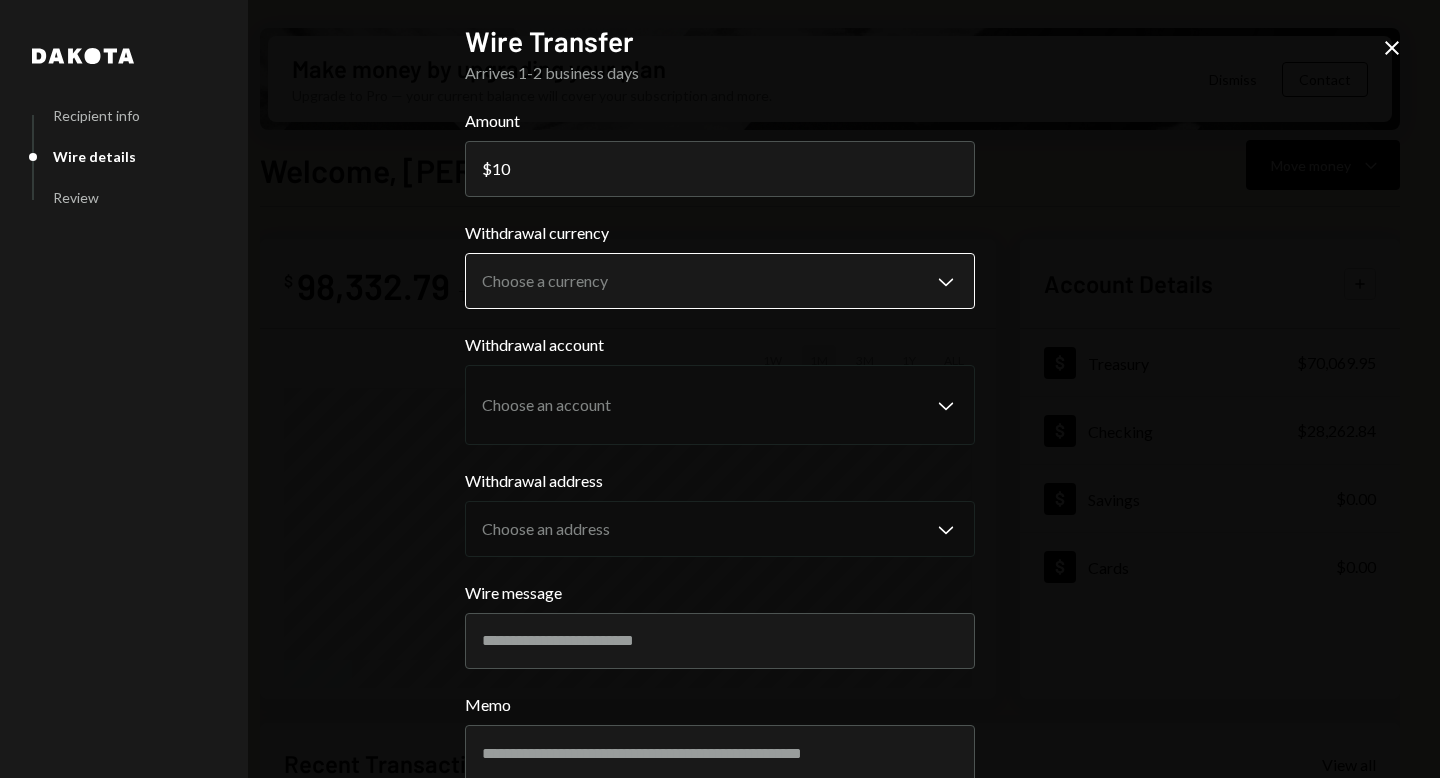 type on "10" 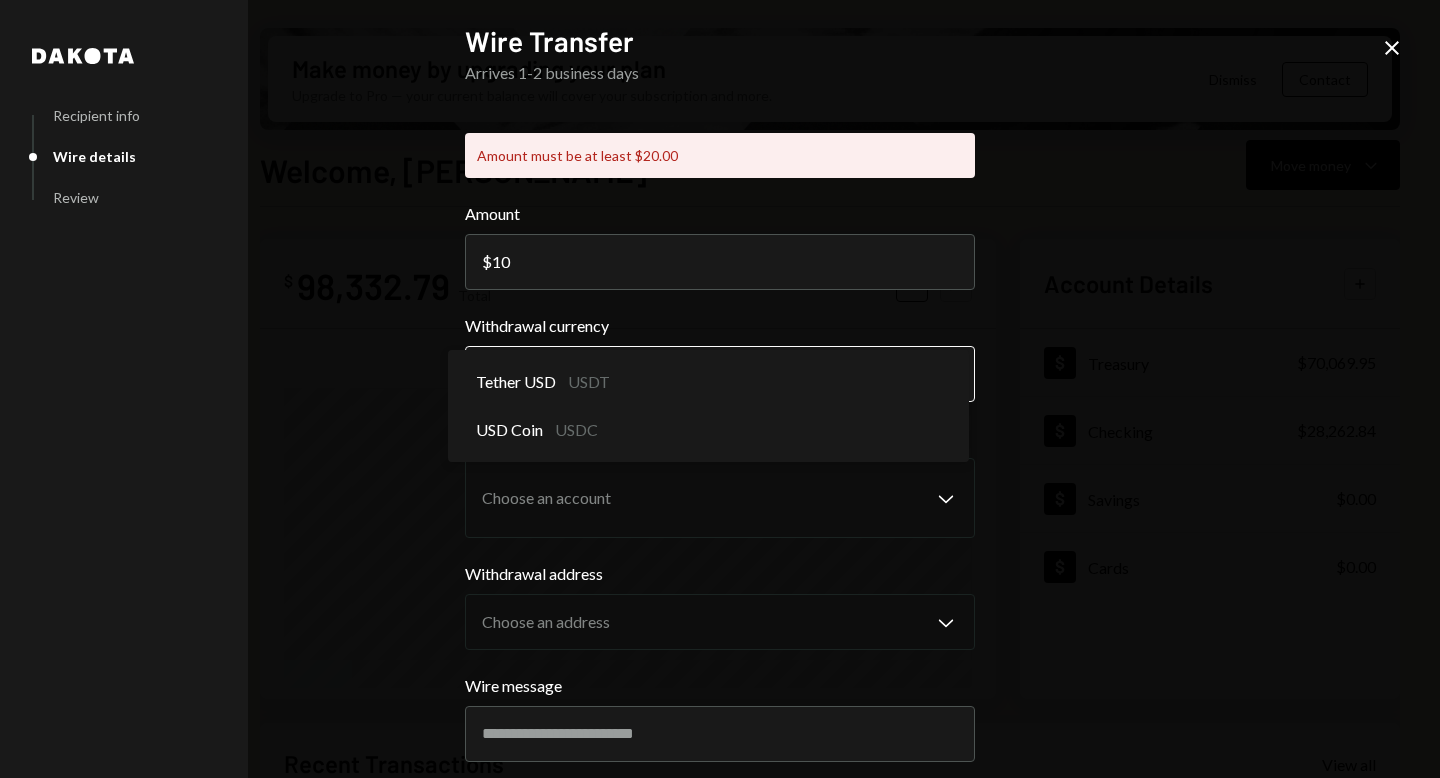 click on "D Dystopia Digital... Caret Down Home Home Inbox Inbox Activities Transactions Accounts Accounts Caret Down Treasury $70,069.95 Checking $28,262.84 Savings $0.00 Cards $0.00 Dollar Rewards User Recipients Team Team Make money by upgrading your plan Upgrade to Pro — your current balance will cover your subscription and more. Dismiss Contact Welcome, [PERSON_NAME] Move money Caret Down $ 98,332.79 Total Graph Accounts 1W 1M 3M 1Y ALL Account Details Plus Dollar Treasury $70,069.95 Dollar Checking $28,262.84 Dollar Savings $0.00 Dollar Cards $0.00 Recent Transactions View all Type Initiated By Initiated At Account Status Deposit 2,000  USDC 0x7774...E89dEd Copy [DATE] 1:48 PM Treasury Completed Deposit 3,612.1981  USDT 0x7774...E89dEd Copy [DATE] 3:39 PM Treasury Completed Deposit 10,000  USDT 0x7774...E89dEd Copy [DATE] 3:29 PM Treasury Completed Dakota Subscription 45  USDT [PERSON_NAME] [DATE] 7:05 PM Treasury Completed Deposit 54,500.7522  USDT 0x9579...adAD26 Copy [DATE] 11:42 PM Treasury Completed $" at bounding box center (720, 389) 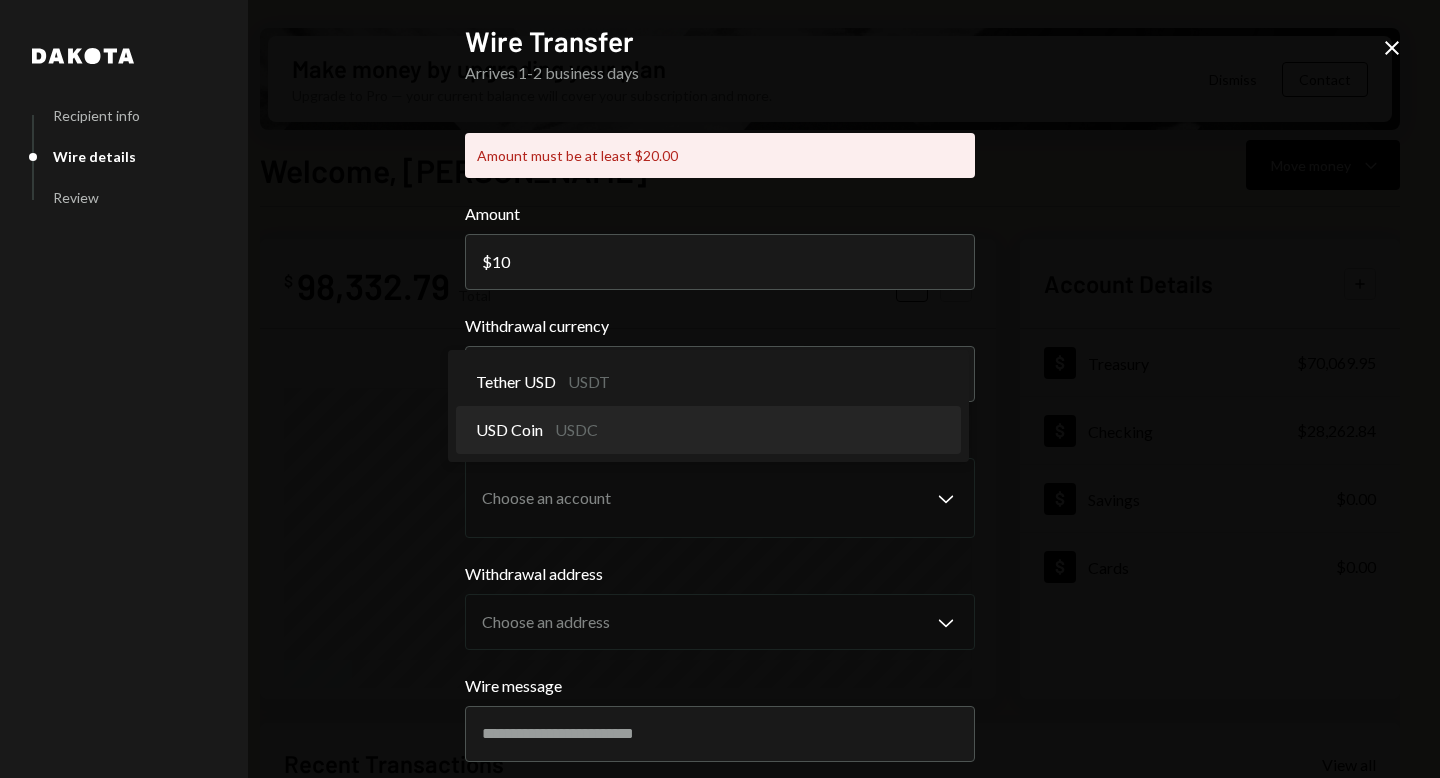 select on "****" 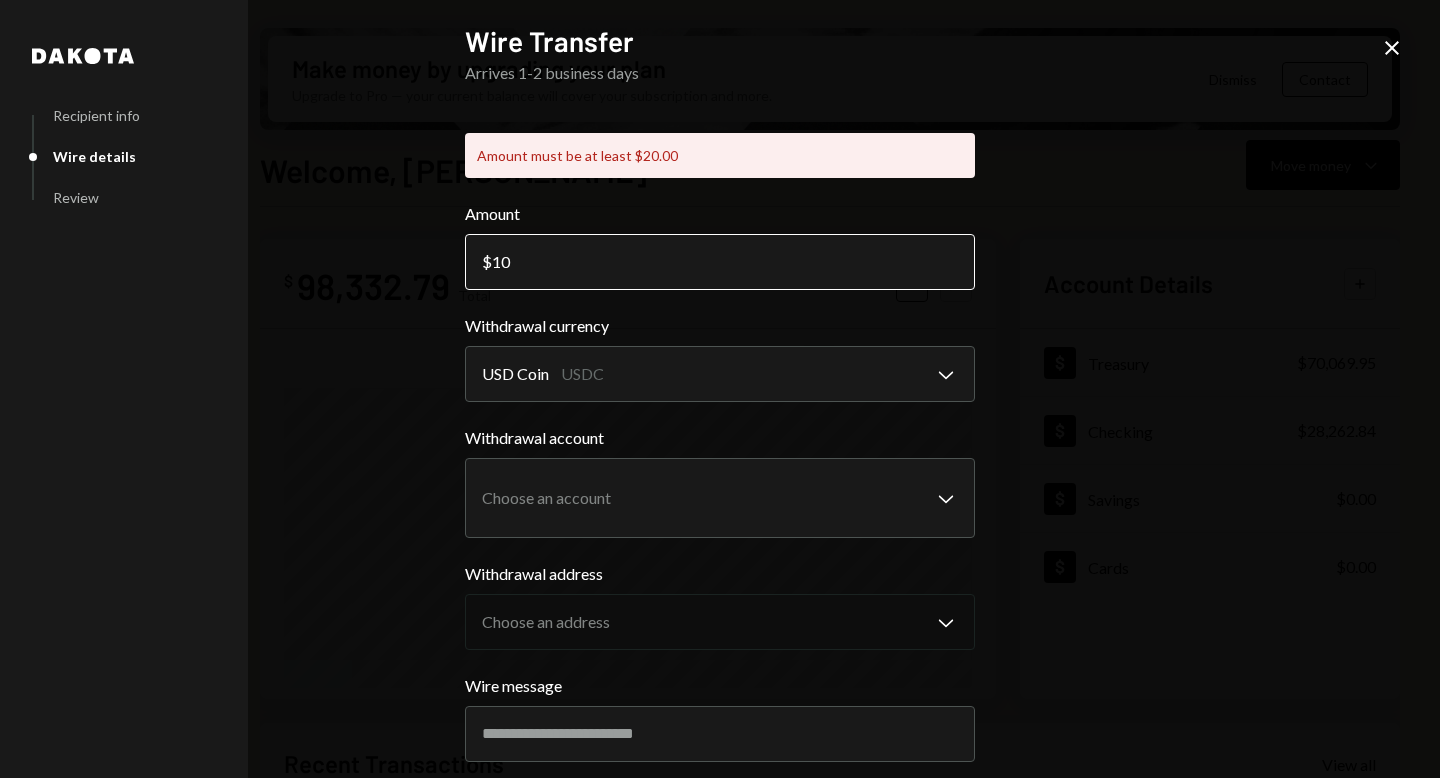 click on "10" at bounding box center (720, 262) 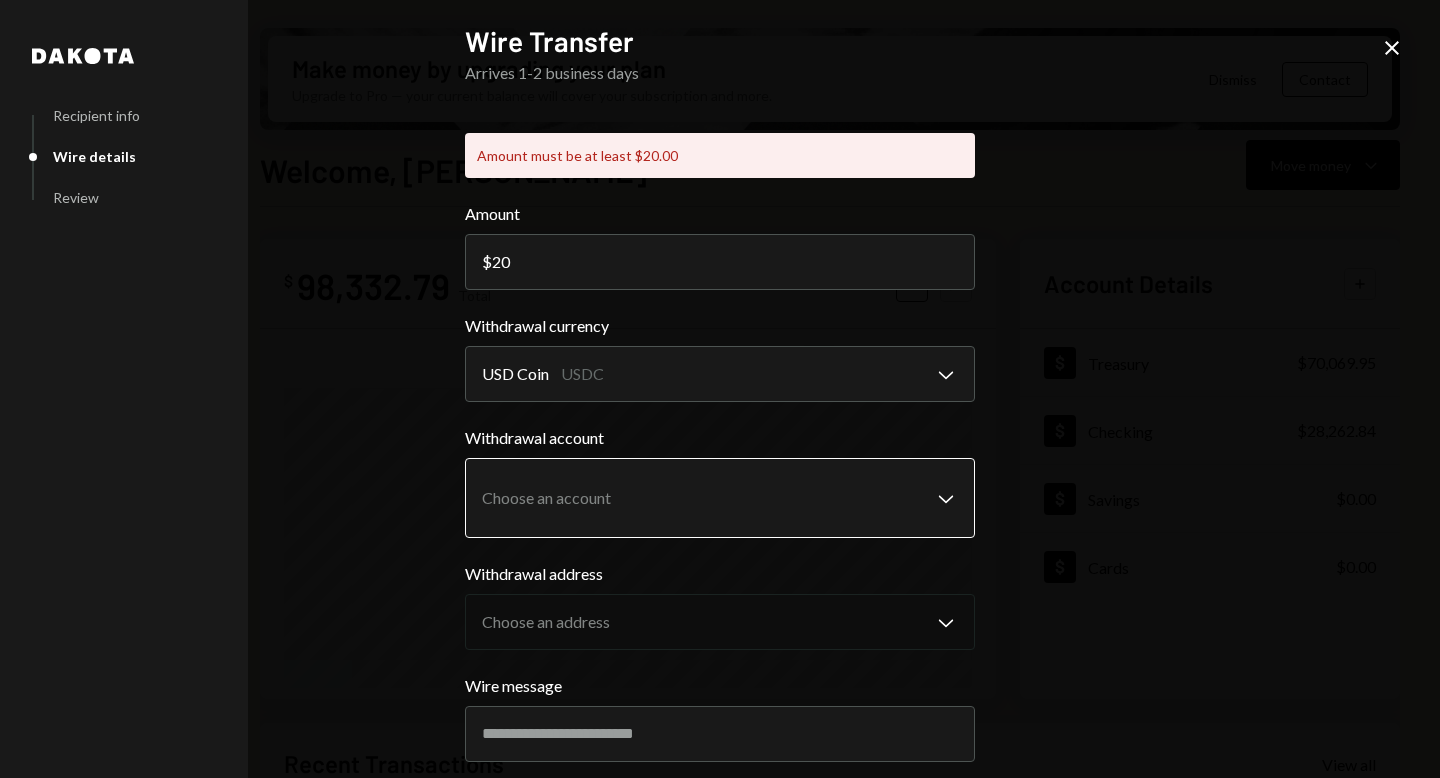 type on "20" 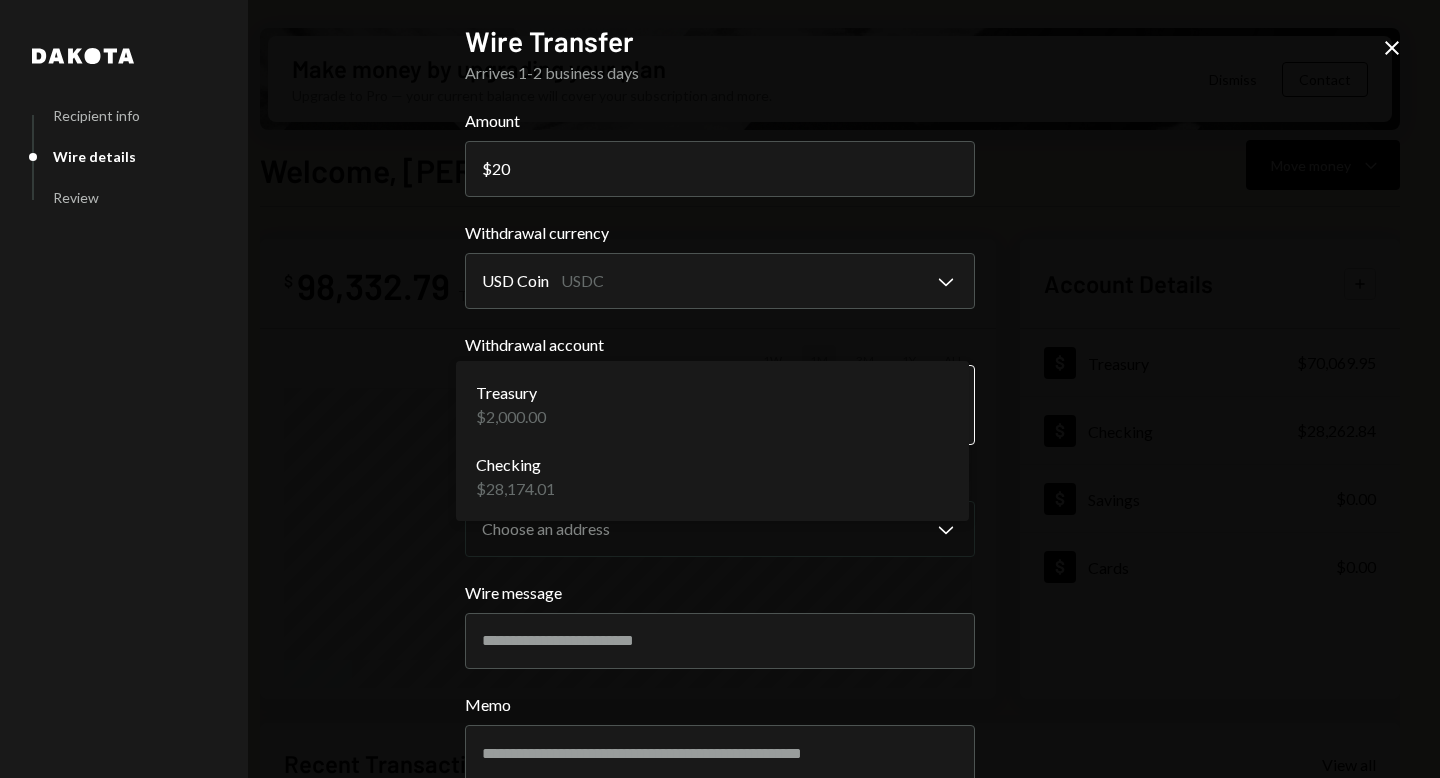 click on "D Dystopia Digital... Caret Down Home Home Inbox Inbox Activities Transactions Accounts Accounts Caret Down Treasury $70,069.95 Checking $28,262.84 Savings $0.00 Cards $0.00 Dollar Rewards User Recipients Team Team Make money by upgrading your plan Upgrade to Pro — your current balance will cover your subscription and more. Dismiss Contact Welcome, [PERSON_NAME] Move money Caret Down $ 98,332.79 Total Graph Accounts 1W 1M 3M 1Y ALL Account Details Plus Dollar Treasury $70,069.95 Dollar Checking $28,262.84 Dollar Savings $0.00 Dollar Cards $0.00 Recent Transactions View all Type Initiated By Initiated At Account Status Deposit 2,000  USDC 0x7774...E89dEd Copy [DATE] 1:48 PM Treasury Completed Deposit 3,612.1981  USDT 0x7774...E89dEd Copy [DATE] 3:39 PM Treasury Completed Deposit 10,000  USDT 0x7774...E89dEd Copy [DATE] 3:29 PM Treasury Completed Dakota Subscription 45  USDT [PERSON_NAME] [DATE] 7:05 PM Treasury Completed Deposit 54,500.7522  USDT 0x9579...adAD26 Copy [DATE] 11:42 PM Treasury Completed $" at bounding box center (720, 389) 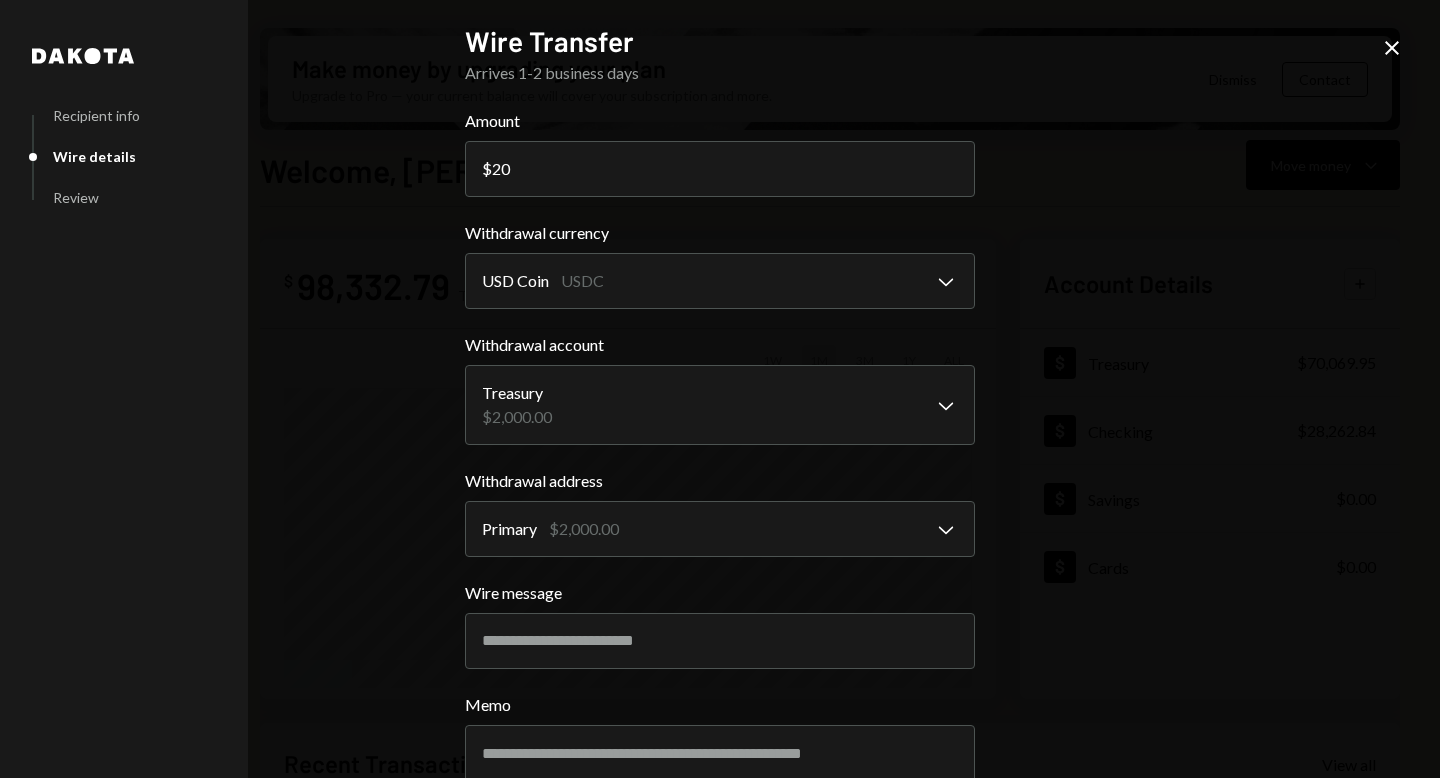 scroll, scrollTop: 129, scrollLeft: 0, axis: vertical 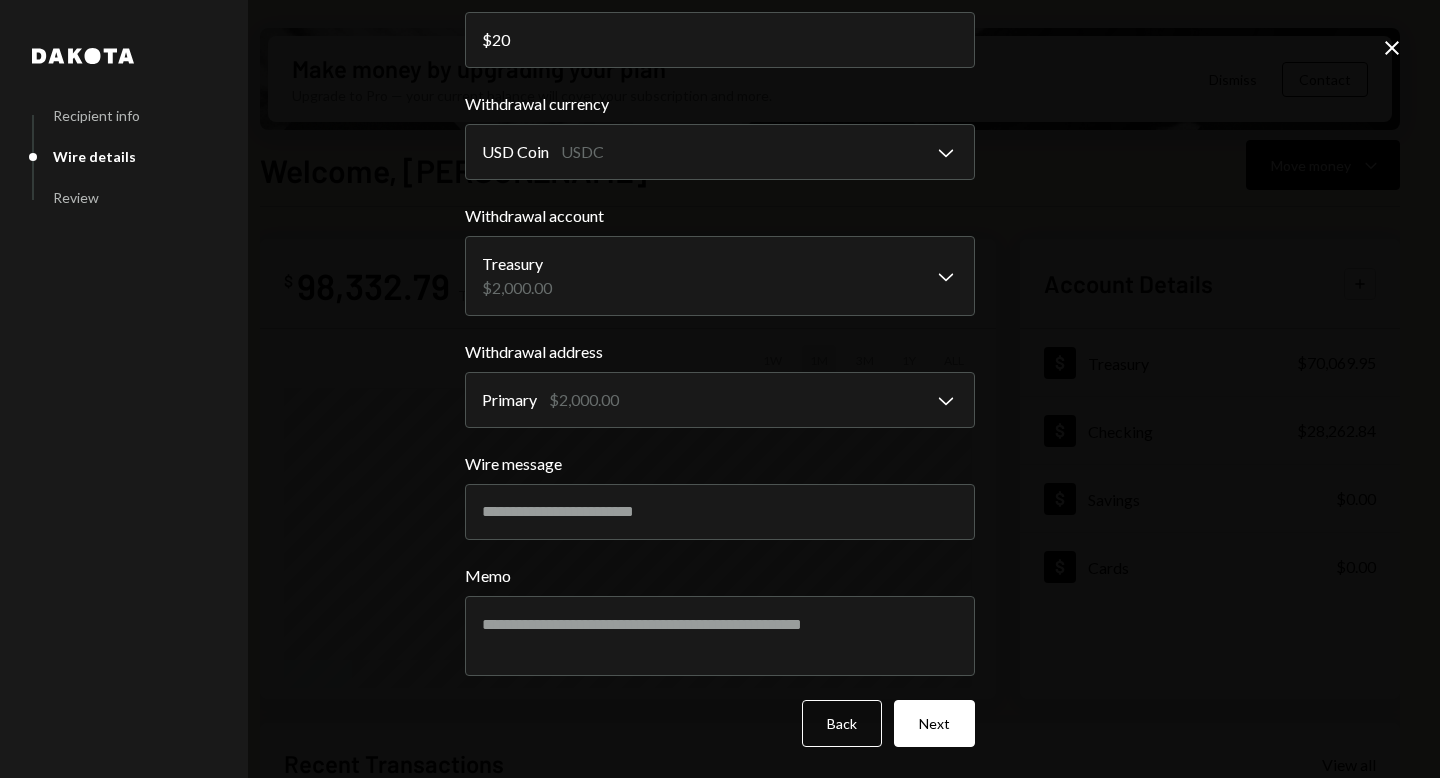 click on "**********" at bounding box center (720, 363) 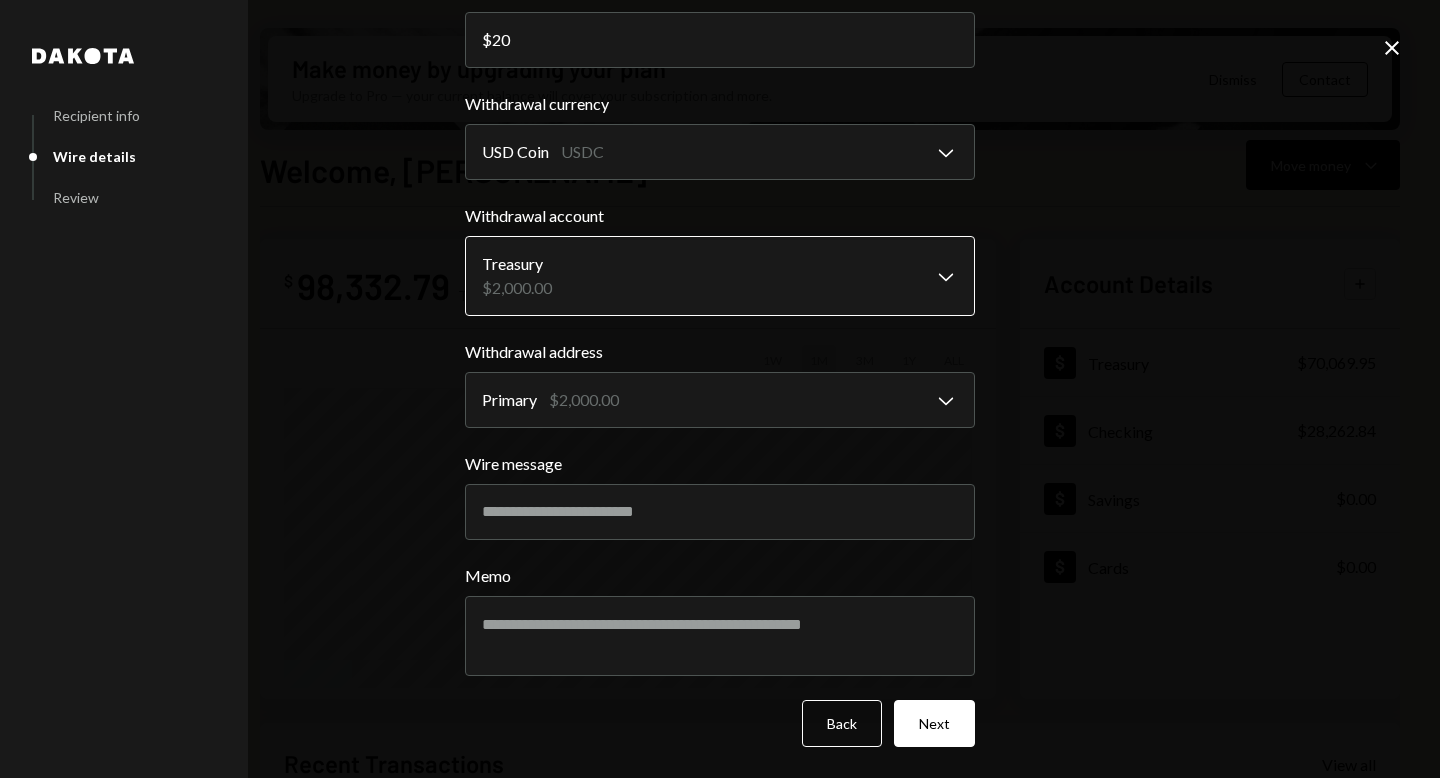 click on "D Dystopia Digital... Caret Down Home Home Inbox Inbox Activities Transactions Accounts Accounts Caret Down Treasury $70,069.95 Checking $28,262.84 Savings $0.00 Cards $0.00 Dollar Rewards User Recipients Team Team Make money by upgrading your plan Upgrade to Pro — your current balance will cover your subscription and more. Dismiss Contact Welcome, [PERSON_NAME] Move money Caret Down $ 98,332.79 Total Graph Accounts 1W 1M 3M 1Y ALL Account Details Plus Dollar Treasury $70,069.95 Dollar Checking $28,262.84 Dollar Savings $0.00 Dollar Cards $0.00 Recent Transactions View all Type Initiated By Initiated At Account Status Deposit 2,000  USDC 0x7774...E89dEd Copy [DATE] 1:48 PM Treasury Completed Deposit 3,612.1981  USDT 0x7774...E89dEd Copy [DATE] 3:39 PM Treasury Completed Deposit 10,000  USDT 0x7774...E89dEd Copy [DATE] 3:29 PM Treasury Completed Dakota Subscription 45  USDT [PERSON_NAME] [DATE] 7:05 PM Treasury Completed Deposit 54,500.7522  USDT 0x9579...adAD26 Copy [DATE] 11:42 PM Treasury Completed $" at bounding box center (720, 389) 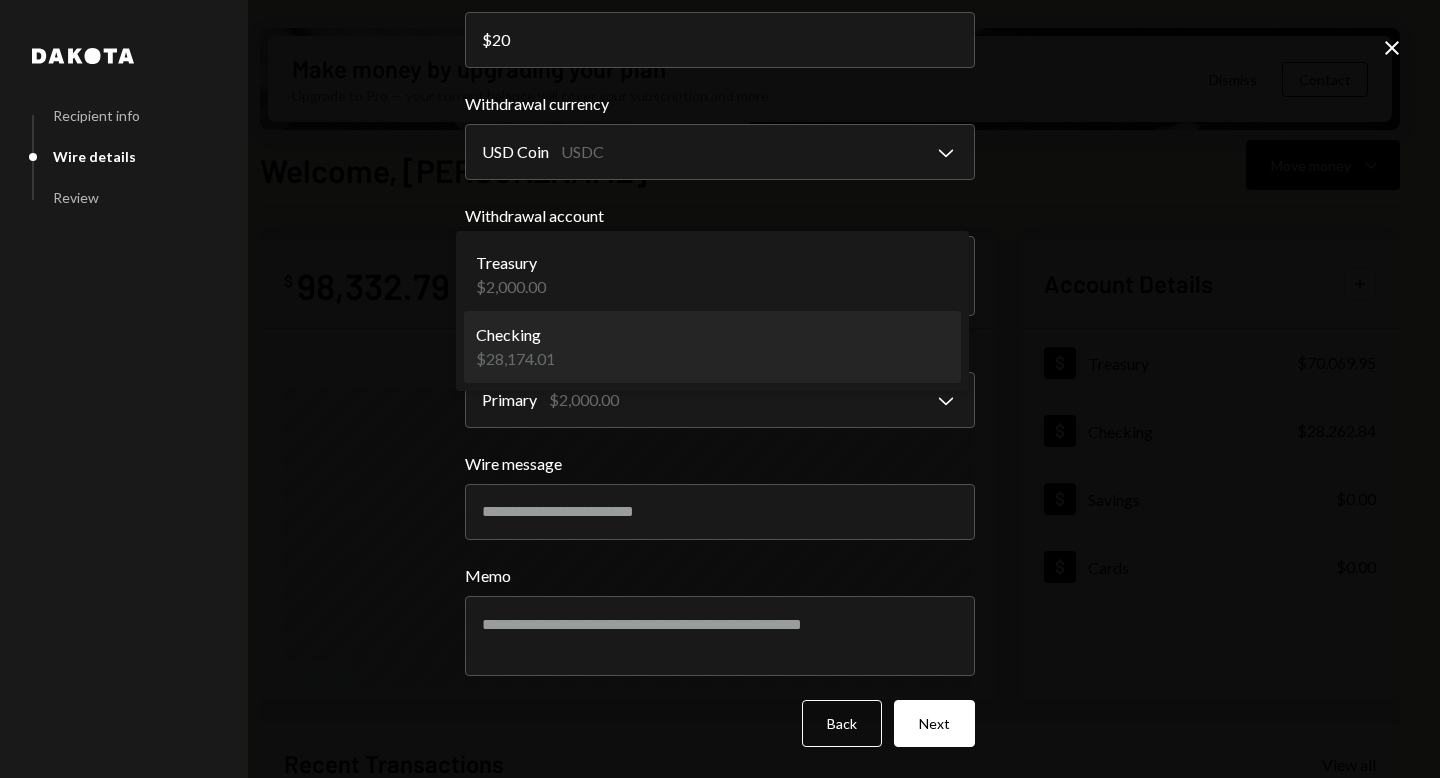 select on "**********" 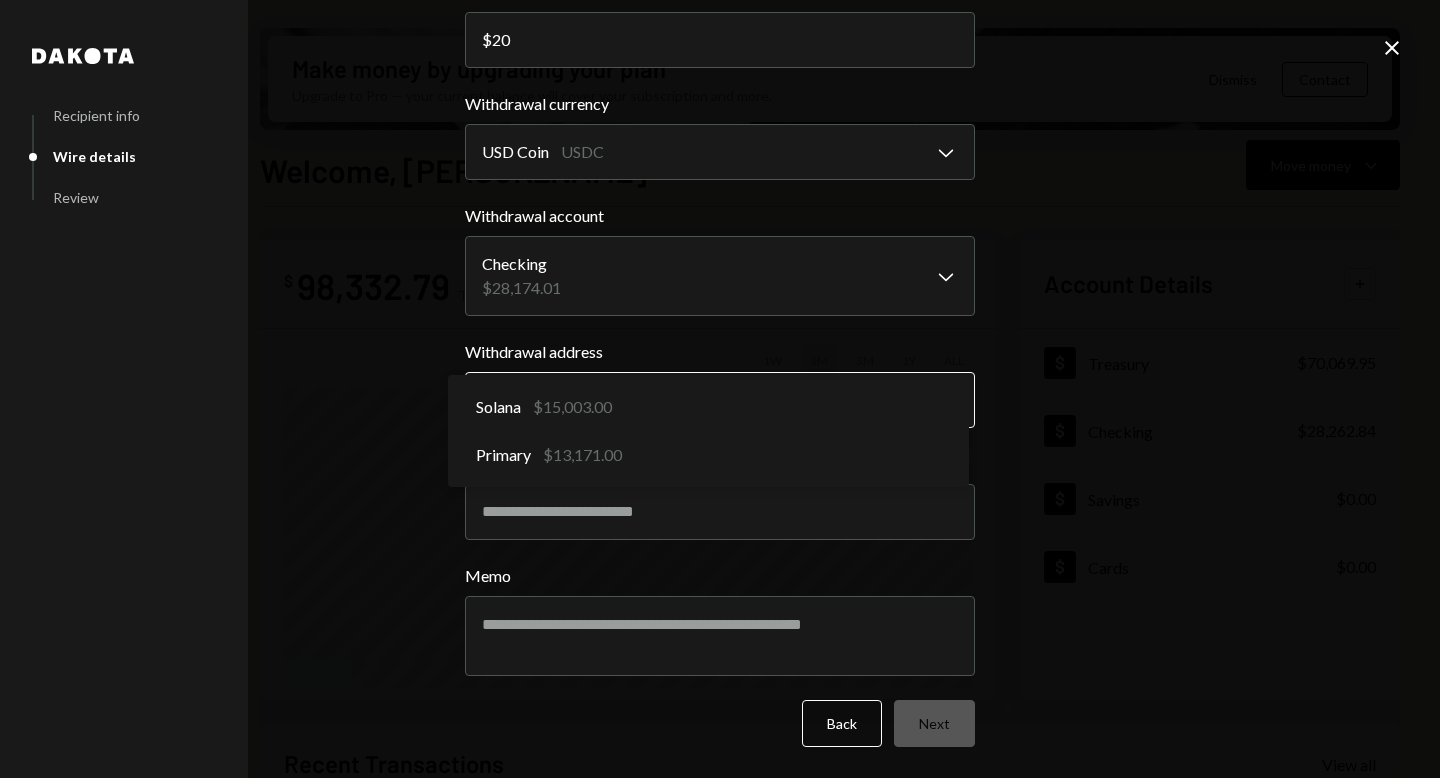 click on "D Dystopia Digital... Caret Down Home Home Inbox Inbox Activities Transactions Accounts Accounts Caret Down Treasury $70,069.95 Checking $28,262.84 Savings $0.00 Cards $0.00 Dollar Rewards User Recipients Team Team Make money by upgrading your plan Upgrade to Pro — your current balance will cover your subscription and more. Dismiss Contact Welcome, [PERSON_NAME] Move money Caret Down $ 98,332.79 Total Graph Accounts 1W 1M 3M 1Y ALL Account Details Plus Dollar Treasury $70,069.95 Dollar Checking $28,262.84 Dollar Savings $0.00 Dollar Cards $0.00 Recent Transactions View all Type Initiated By Initiated At Account Status Deposit 2,000  USDC 0x7774...E89dEd Copy [DATE] 1:48 PM Treasury Completed Deposit 3,612.1981  USDT 0x7774...E89dEd Copy [DATE] 3:39 PM Treasury Completed Deposit 10,000  USDT 0x7774...E89dEd Copy [DATE] 3:29 PM Treasury Completed Dakota Subscription 45  USDT [PERSON_NAME] [DATE] 7:05 PM Treasury Completed Deposit 54,500.7522  USDT 0x9579...adAD26 Copy [DATE] 11:42 PM Treasury Completed $" at bounding box center (720, 389) 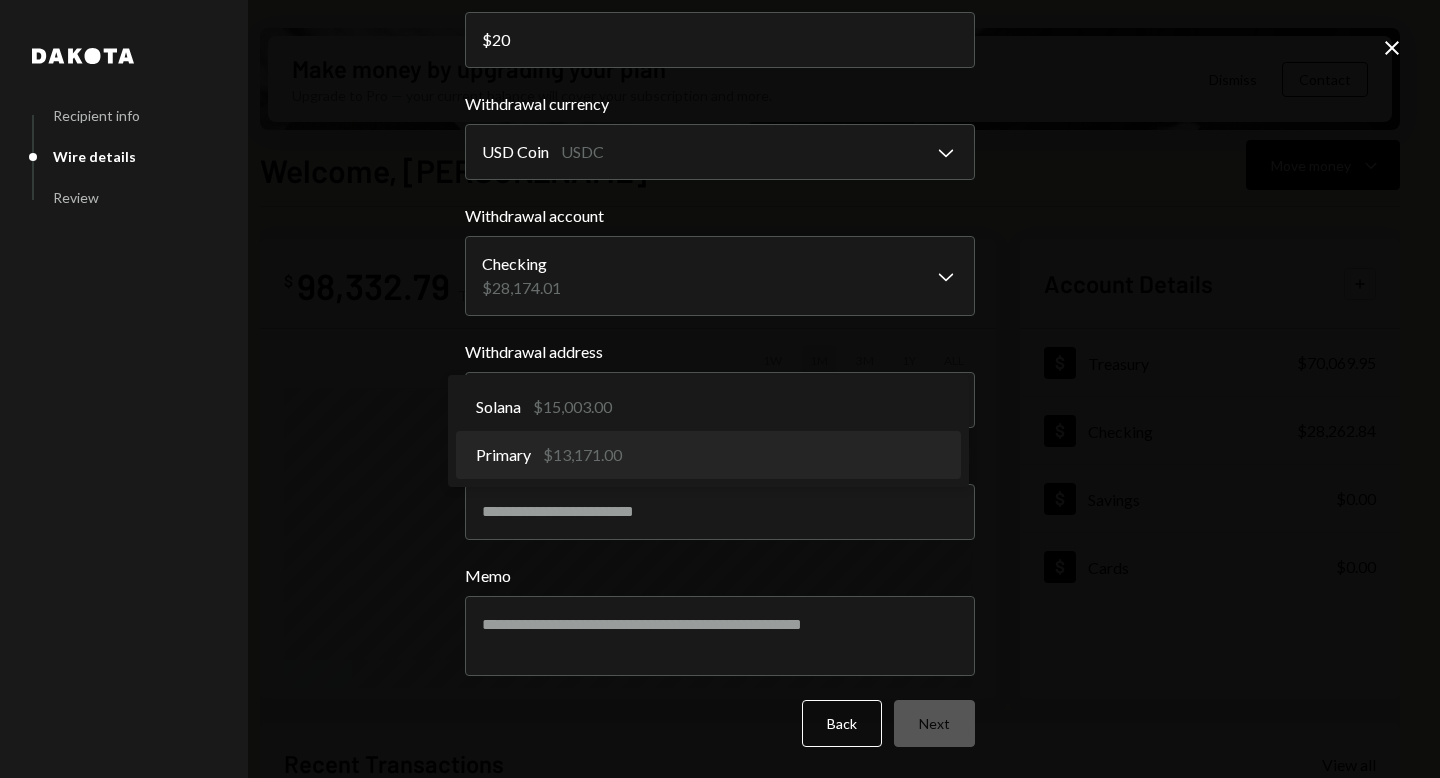 select on "**********" 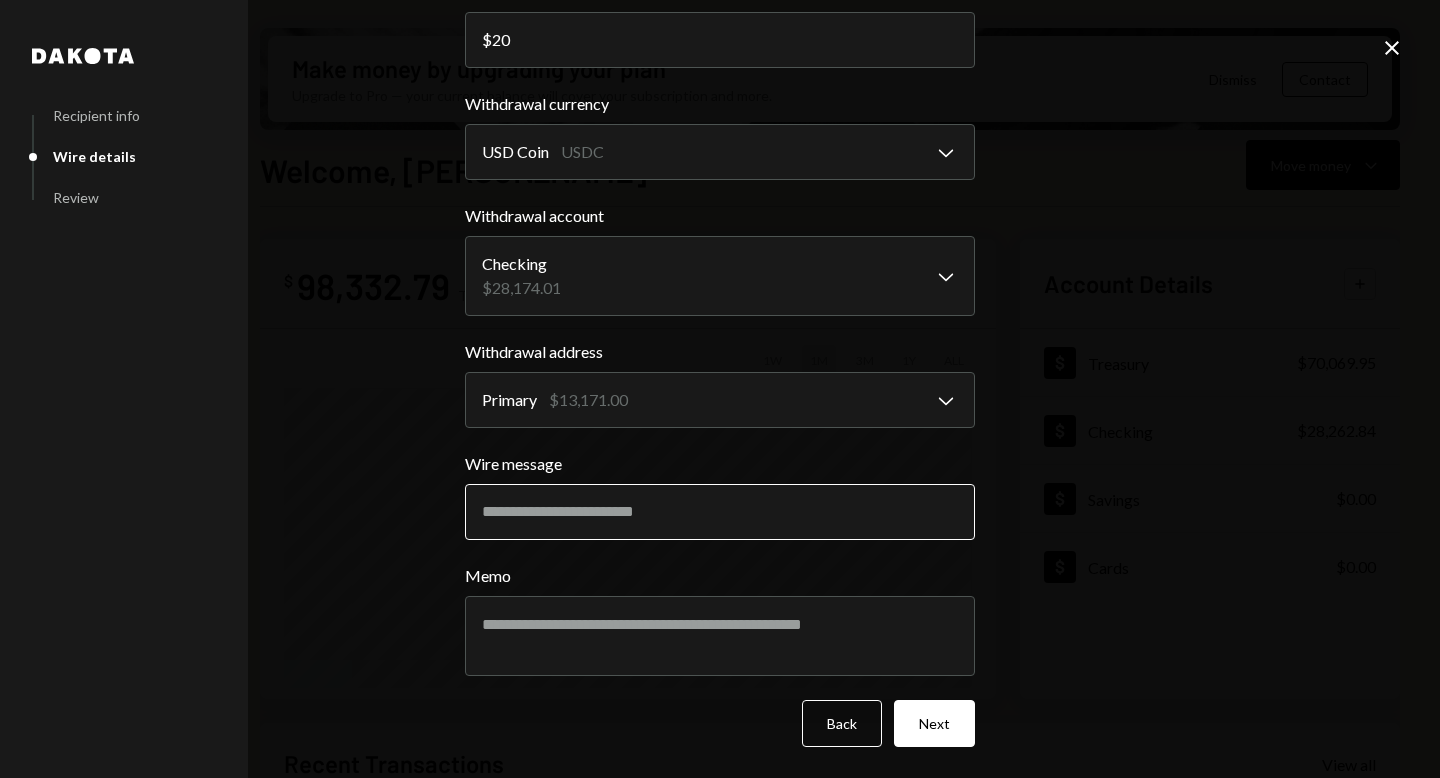 click on "Wire message" at bounding box center (720, 512) 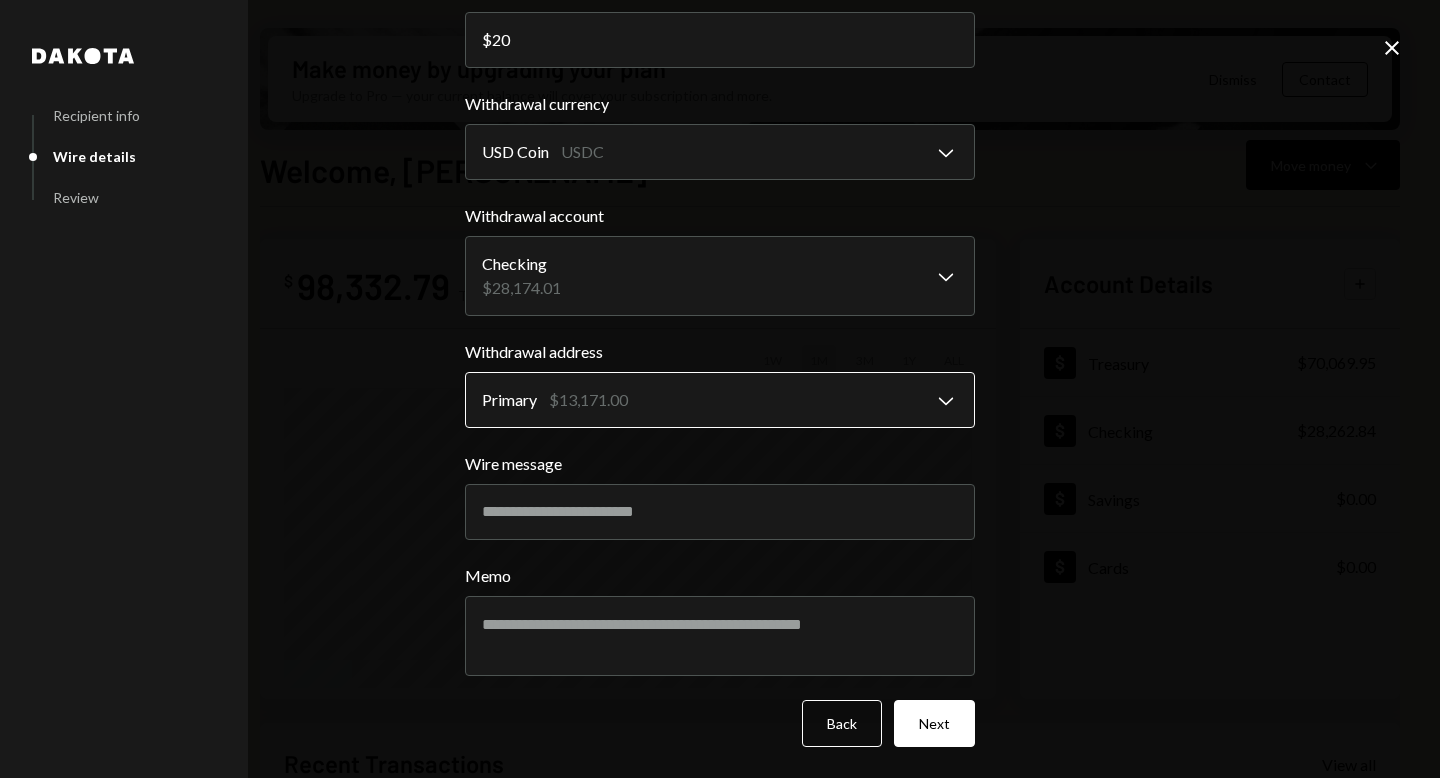 click on "D Dystopia Digital... Caret Down Home Home Inbox Inbox Activities Transactions Accounts Accounts Caret Down Treasury $70,069.95 Checking $28,262.84 Savings $0.00 Cards $0.00 Dollar Rewards User Recipients Team Team Make money by upgrading your plan Upgrade to Pro — your current balance will cover your subscription and more. Dismiss Contact Welcome, [PERSON_NAME] Move money Caret Down $ 98,332.79 Total Graph Accounts 1W 1M 3M 1Y ALL Account Details Plus Dollar Treasury $70,069.95 Dollar Checking $28,262.84 Dollar Savings $0.00 Dollar Cards $0.00 Recent Transactions View all Type Initiated By Initiated At Account Status Deposit 2,000  USDC 0x7774...E89dEd Copy [DATE] 1:48 PM Treasury Completed Deposit 3,612.1981  USDT 0x7774...E89dEd Copy [DATE] 3:39 PM Treasury Completed Deposit 10,000  USDT 0x7774...E89dEd Copy [DATE] 3:29 PM Treasury Completed Dakota Subscription 45  USDT [PERSON_NAME] [DATE] 7:05 PM Treasury Completed Deposit 54,500.7522  USDT 0x9579...adAD26 Copy [DATE] 11:42 PM Treasury Completed $" at bounding box center [720, 389] 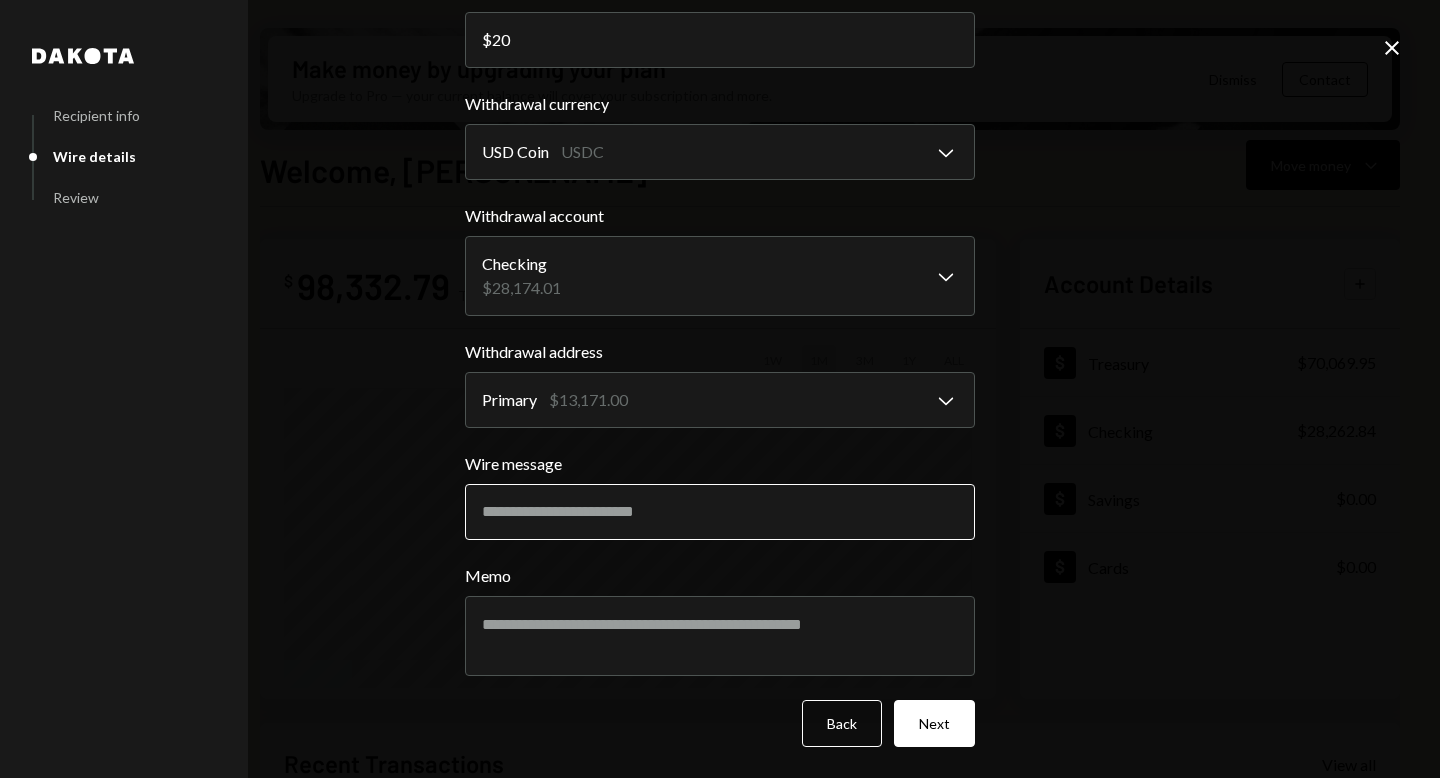 click on "Wire message" at bounding box center [720, 512] 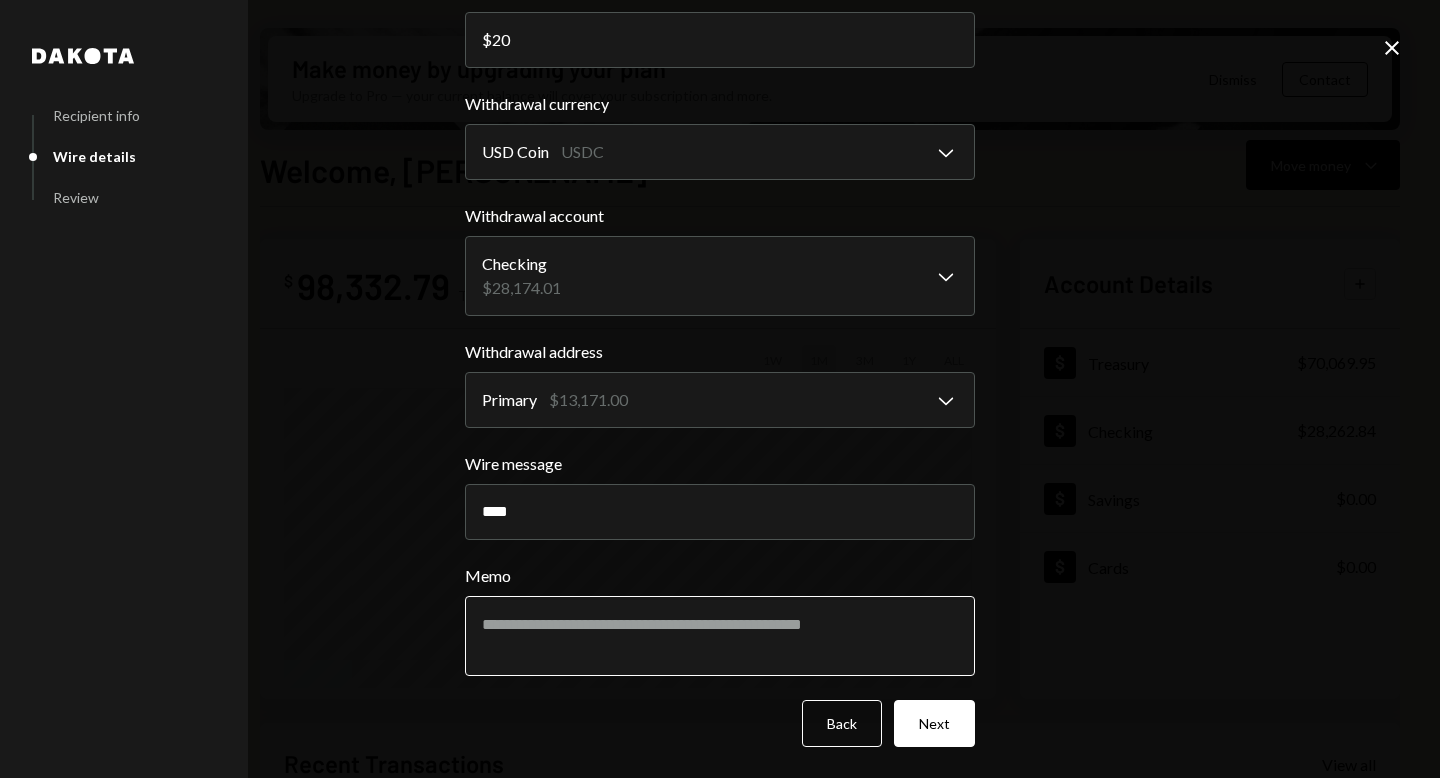 type on "****" 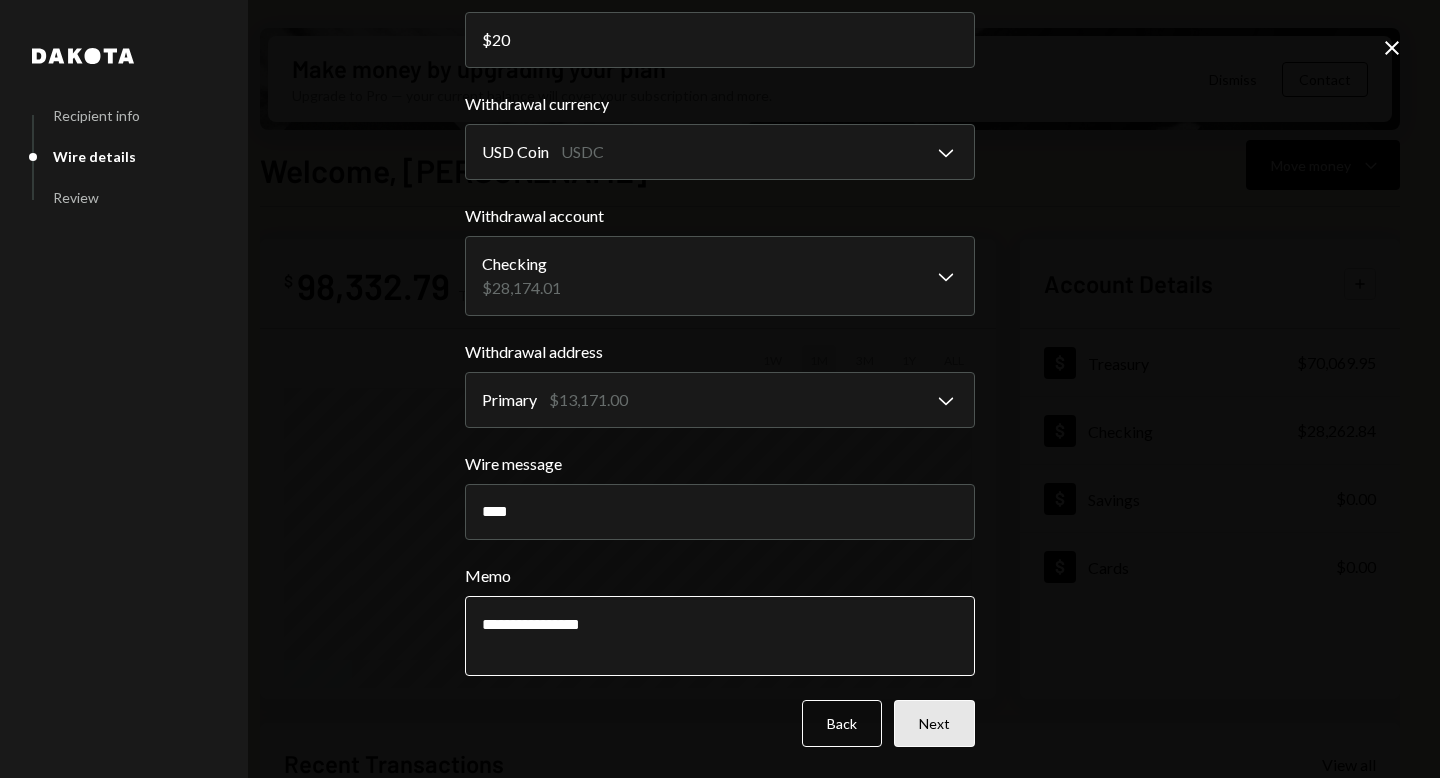 type on "**********" 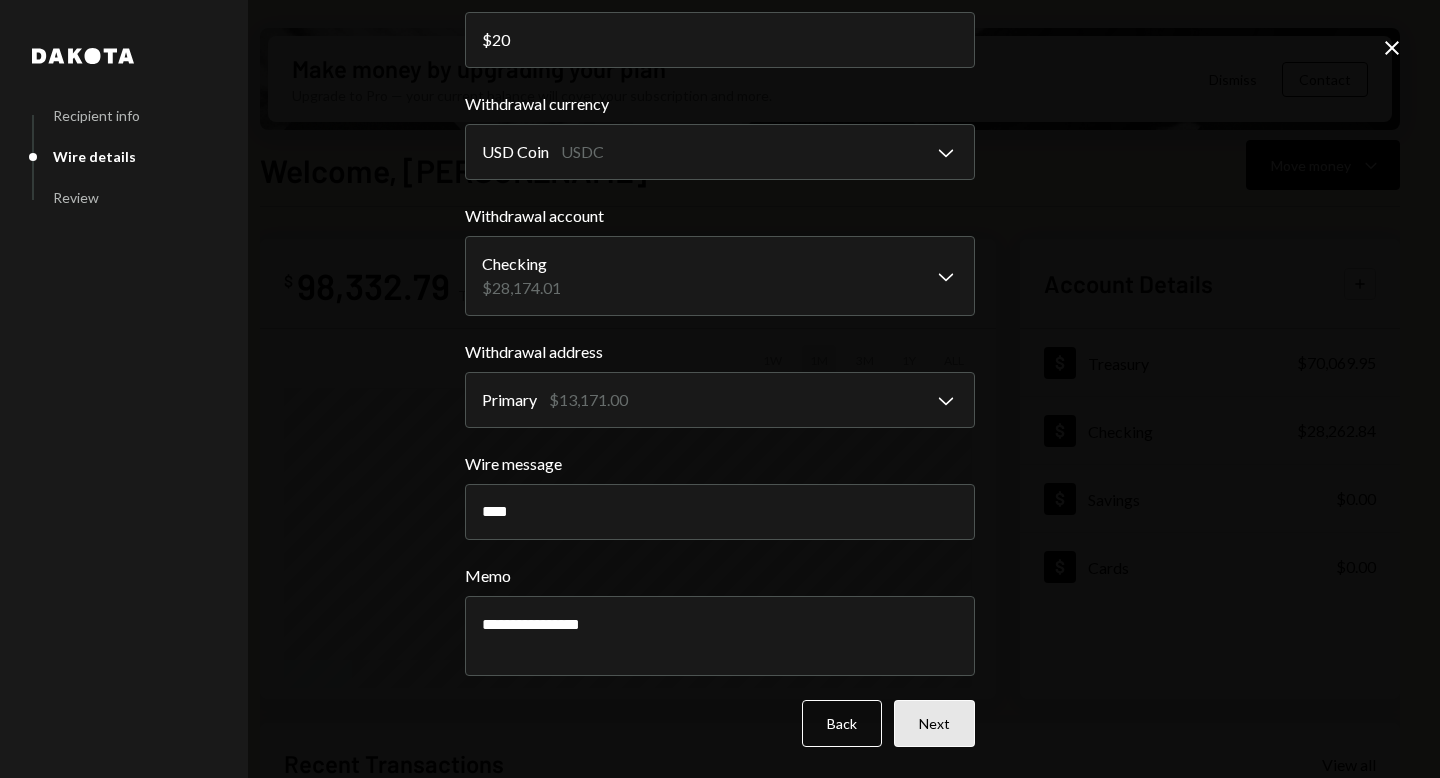 click on "Next" at bounding box center (934, 723) 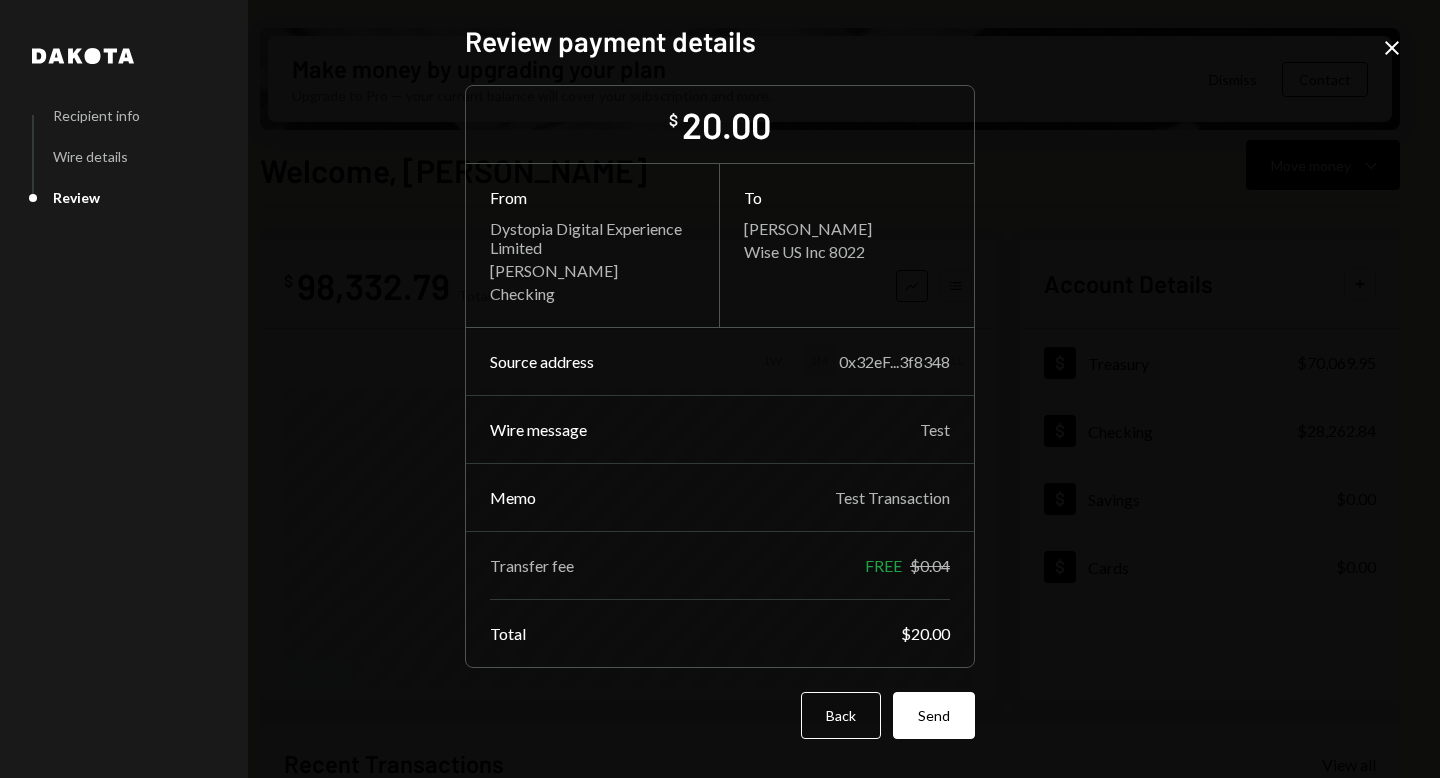 scroll, scrollTop: 0, scrollLeft: 0, axis: both 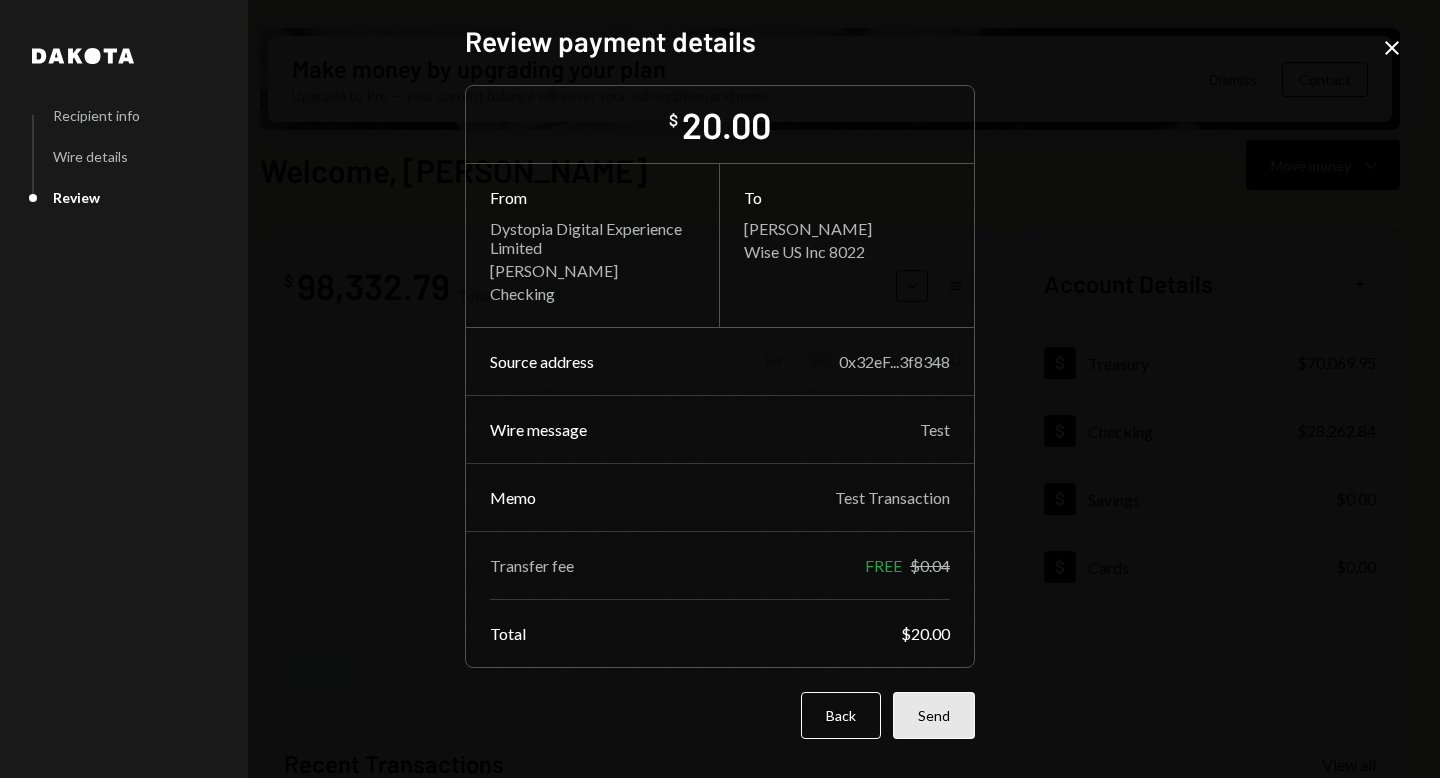 click on "Send" at bounding box center (934, 715) 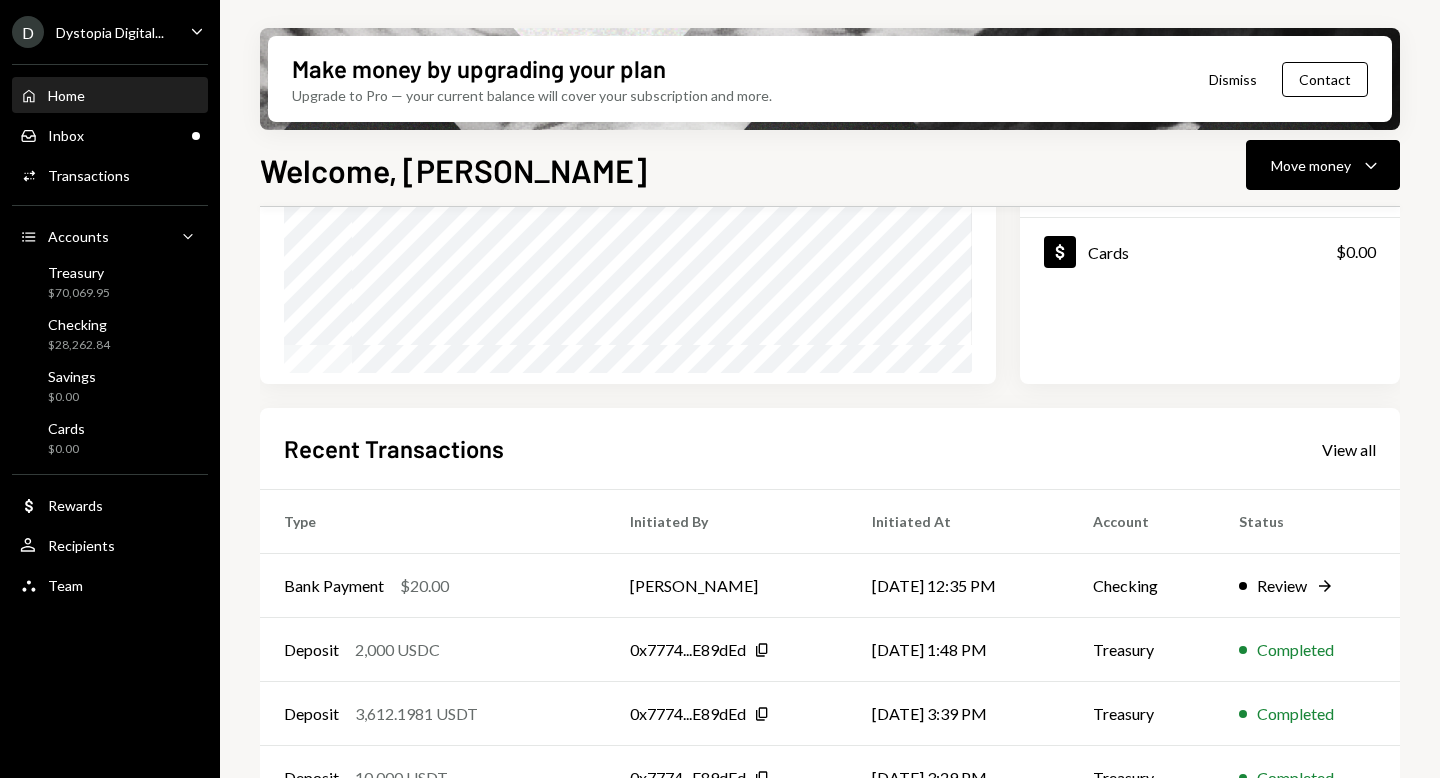 scroll, scrollTop: 427, scrollLeft: 0, axis: vertical 